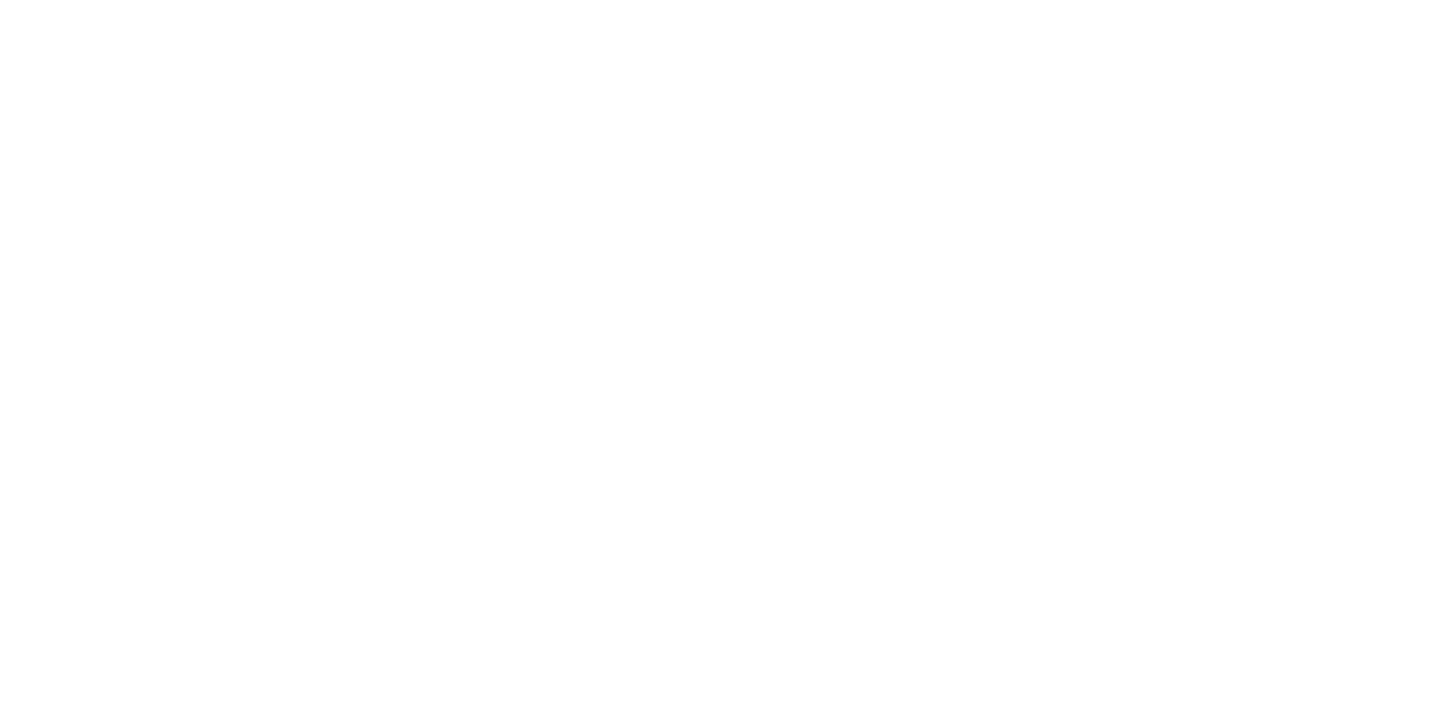 scroll, scrollTop: 0, scrollLeft: 0, axis: both 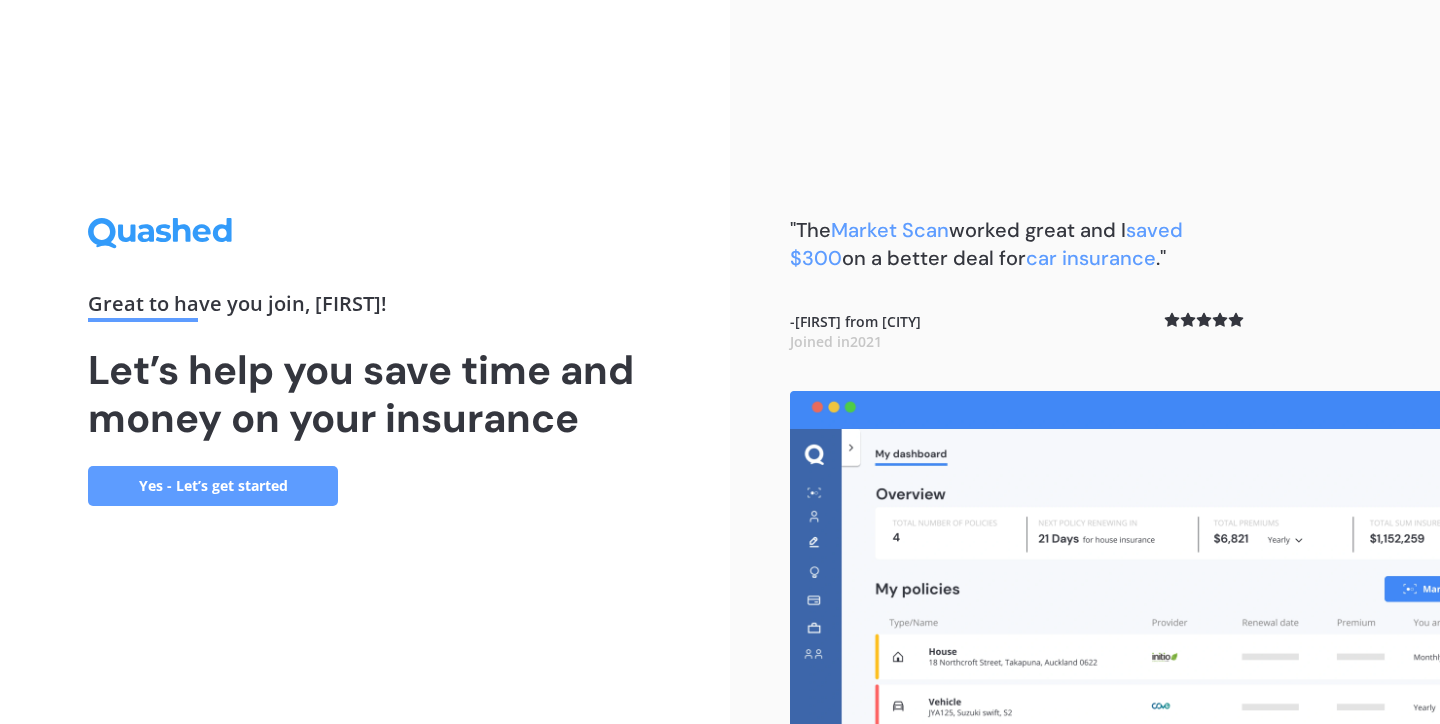 click on "Yes - Let’s get started" at bounding box center [213, 486] 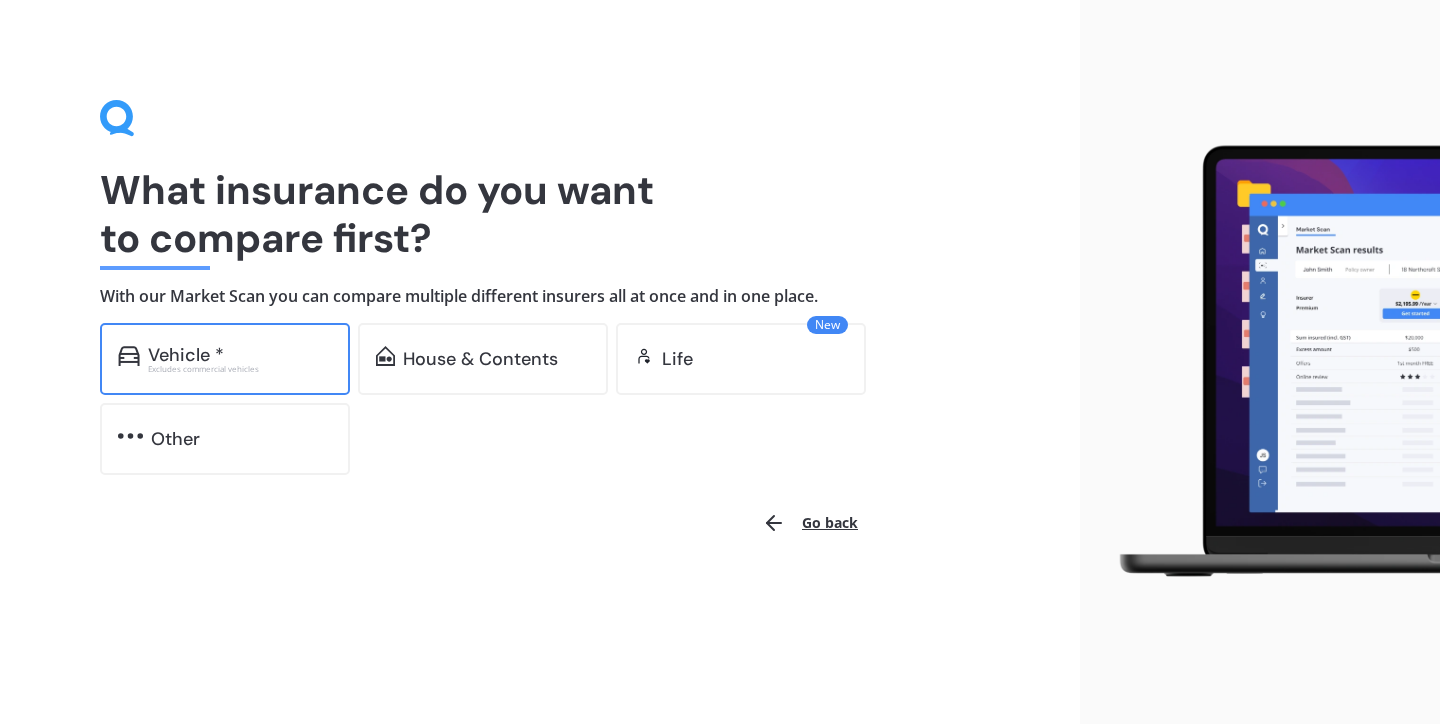 click on "Excludes commercial vehicles" at bounding box center (240, 369) 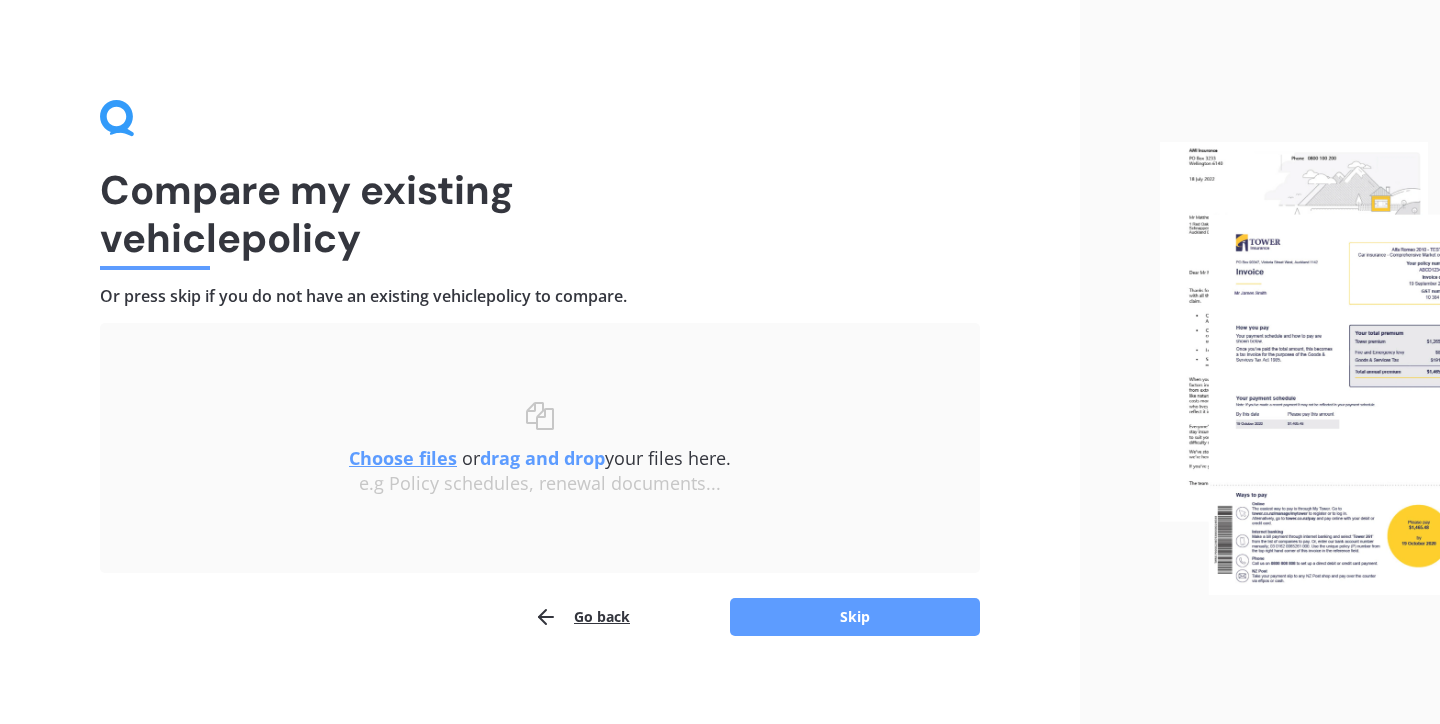 scroll, scrollTop: 13, scrollLeft: 0, axis: vertical 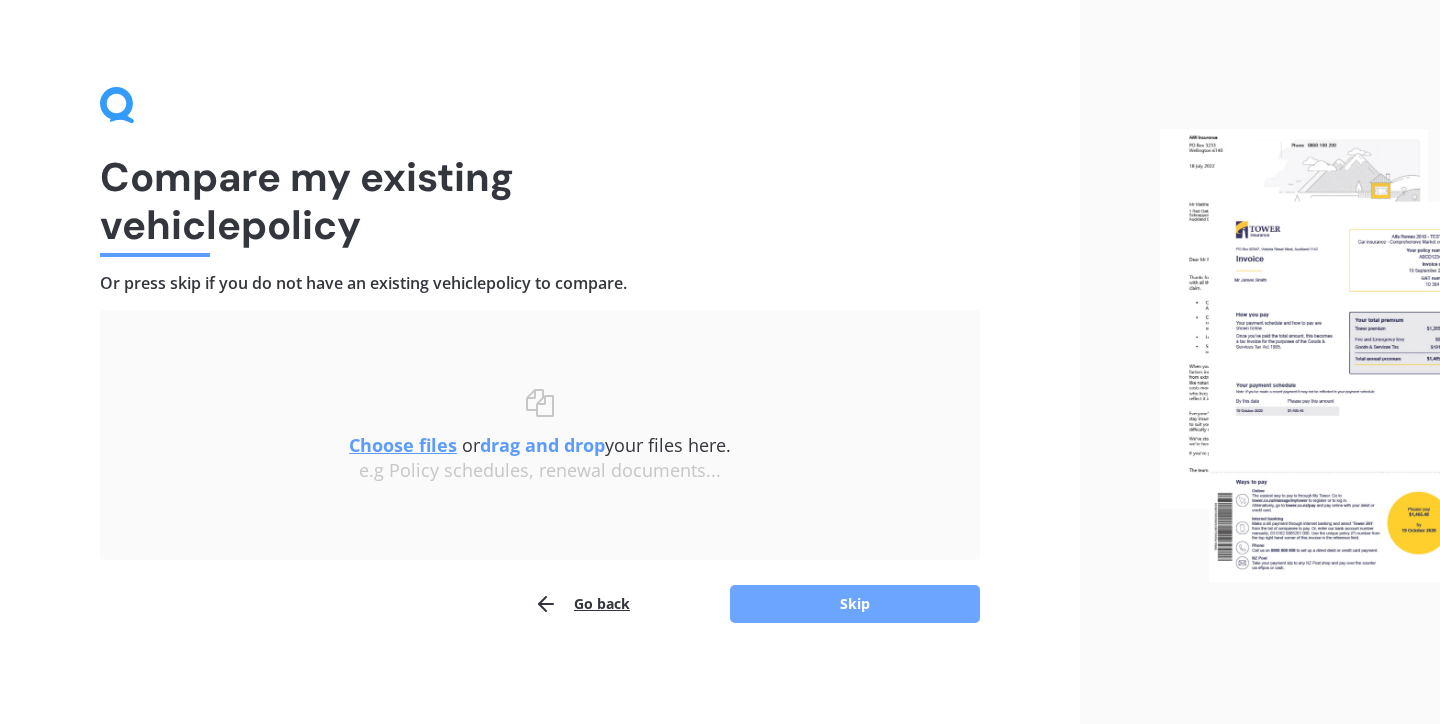 click on "Skip" at bounding box center [855, 604] 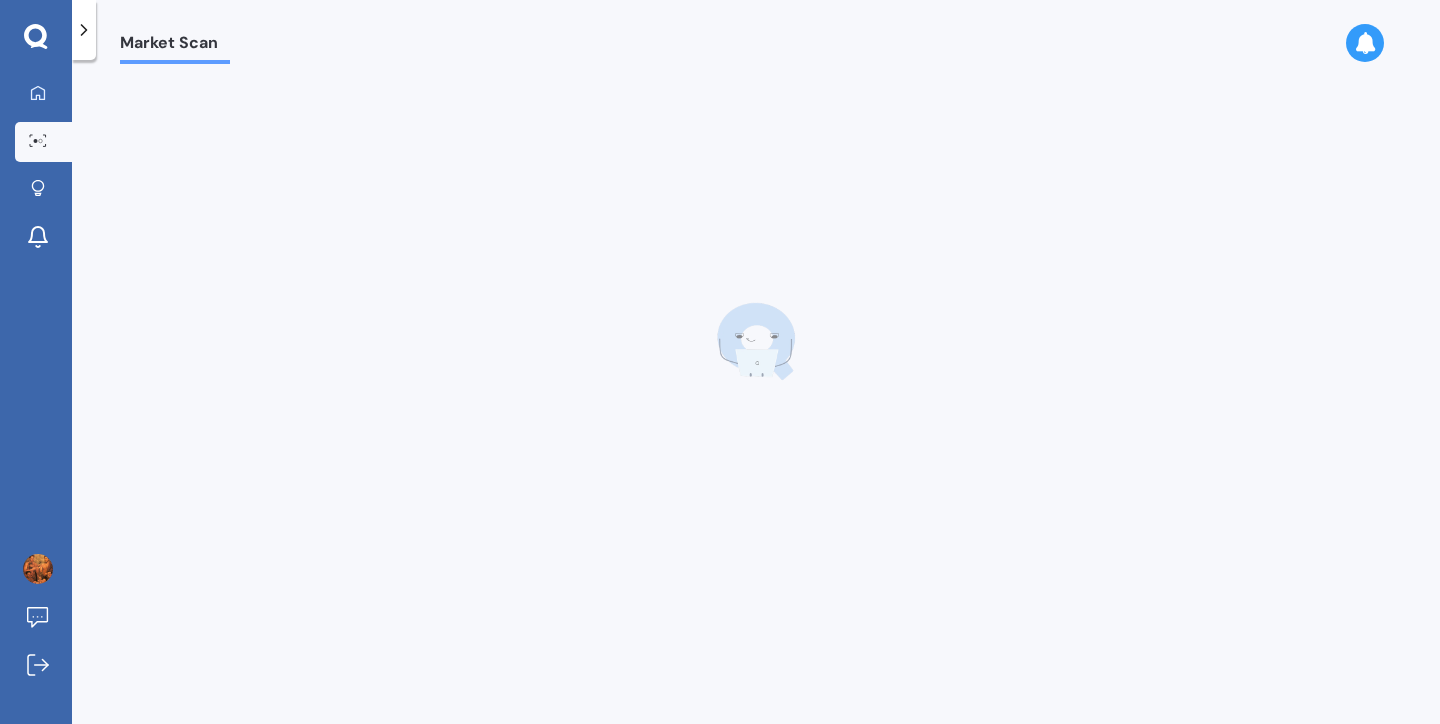 scroll, scrollTop: 0, scrollLeft: 0, axis: both 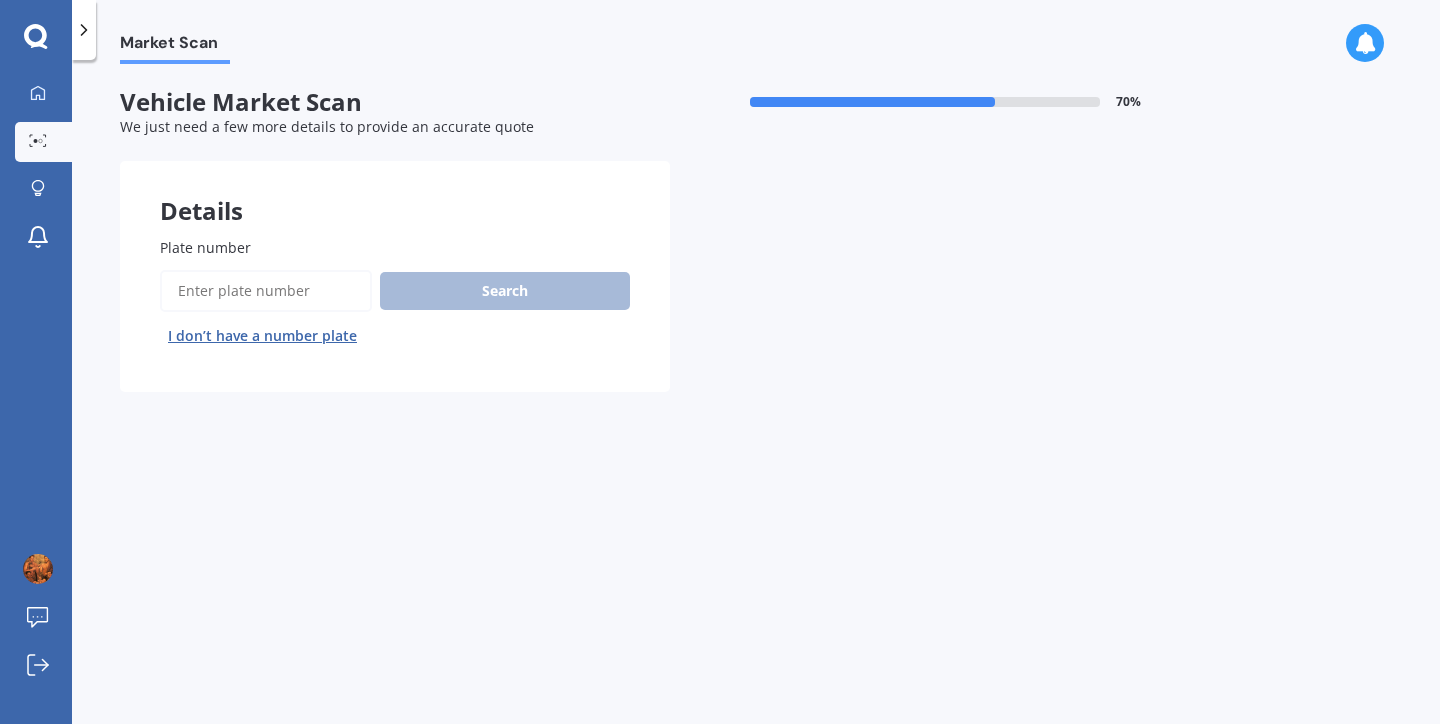 click on "Plate number" at bounding box center (266, 291) 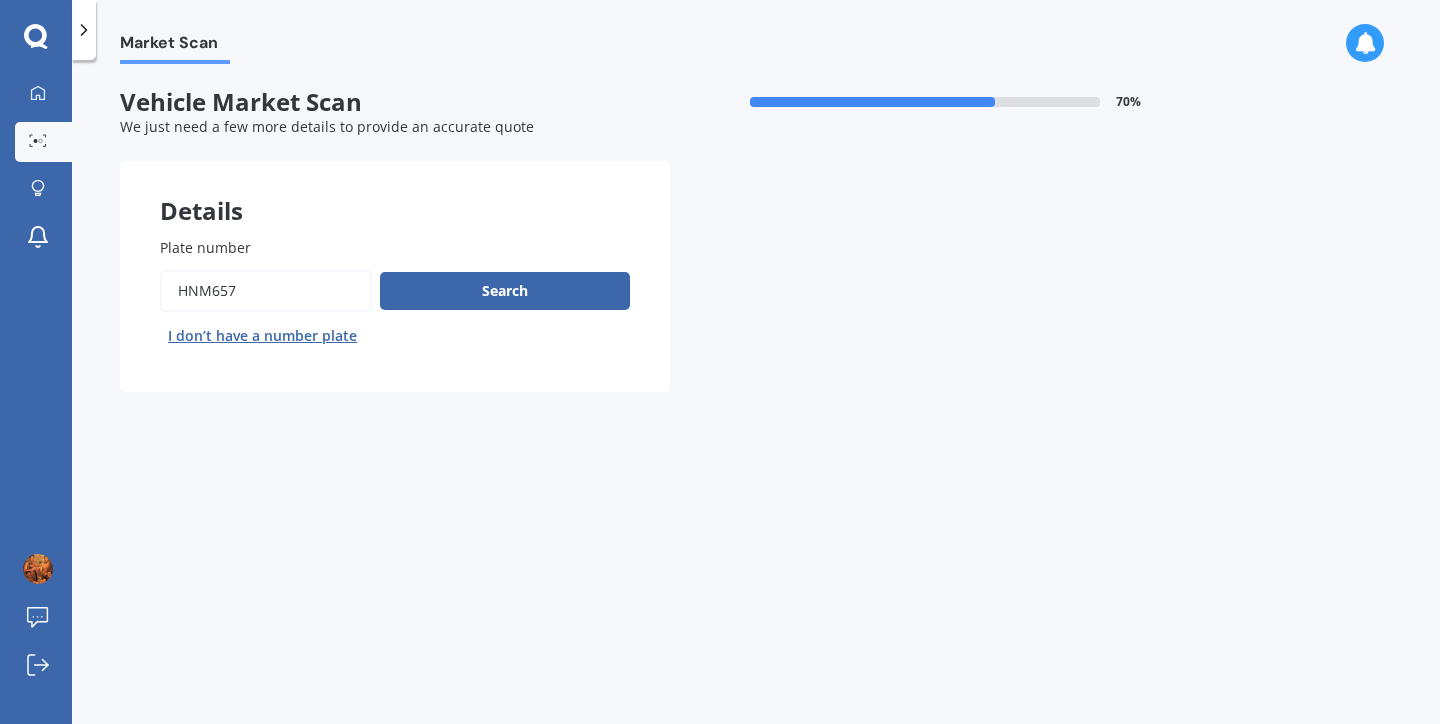 type on "HNM657" 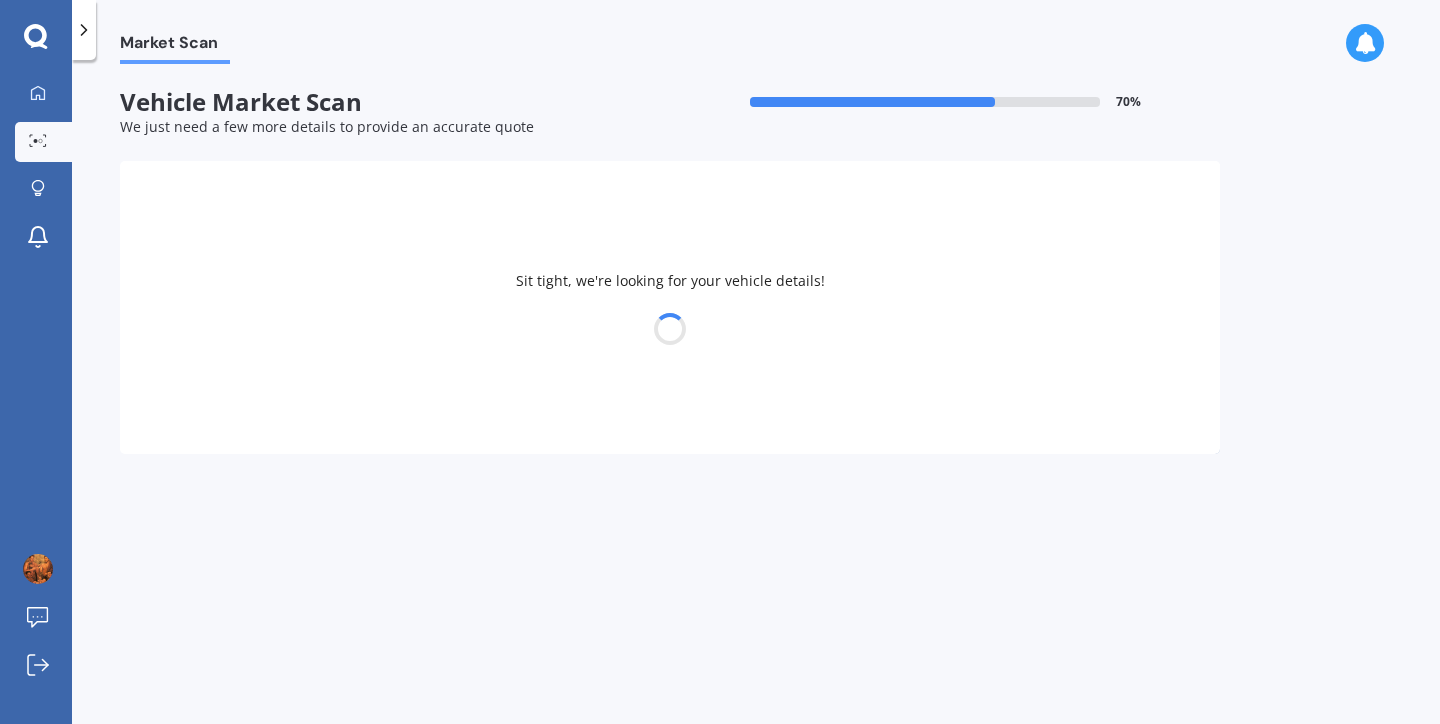 select on "MAZDA" 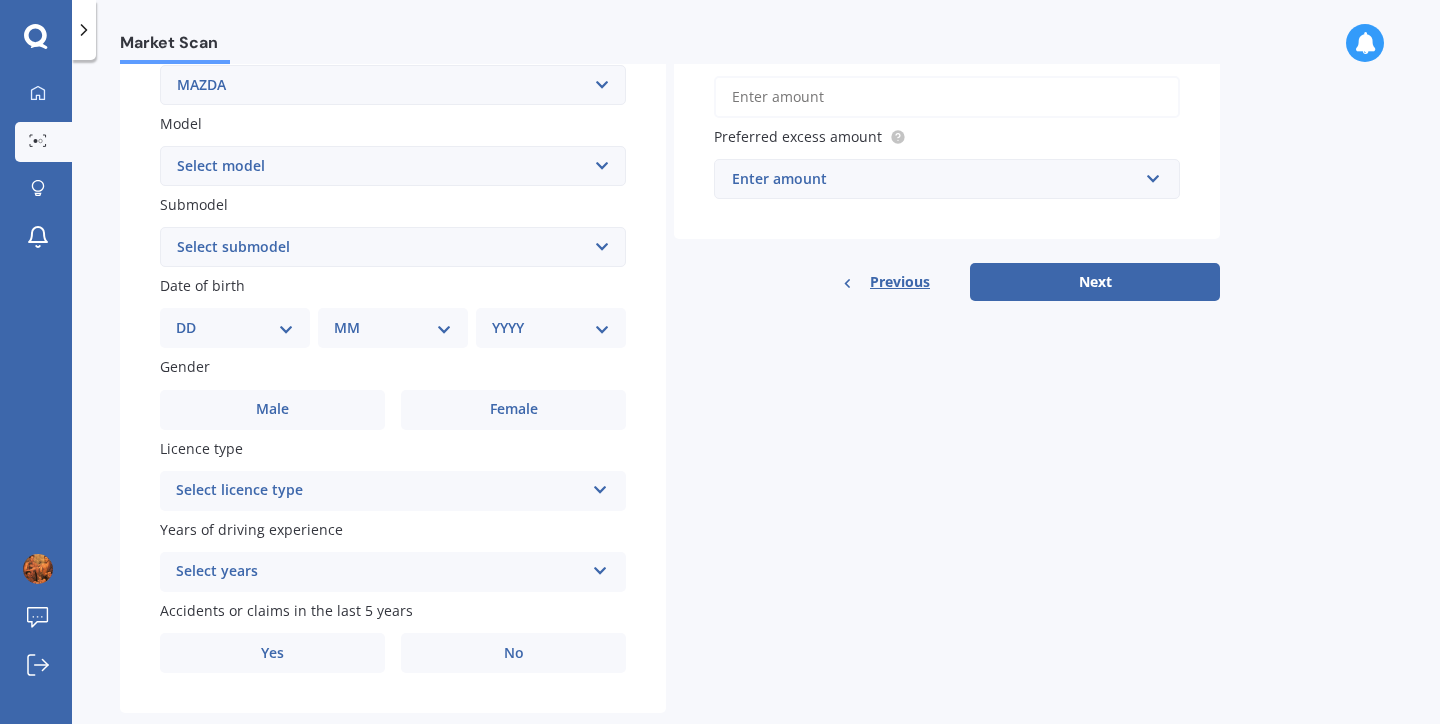 scroll, scrollTop: 430, scrollLeft: 0, axis: vertical 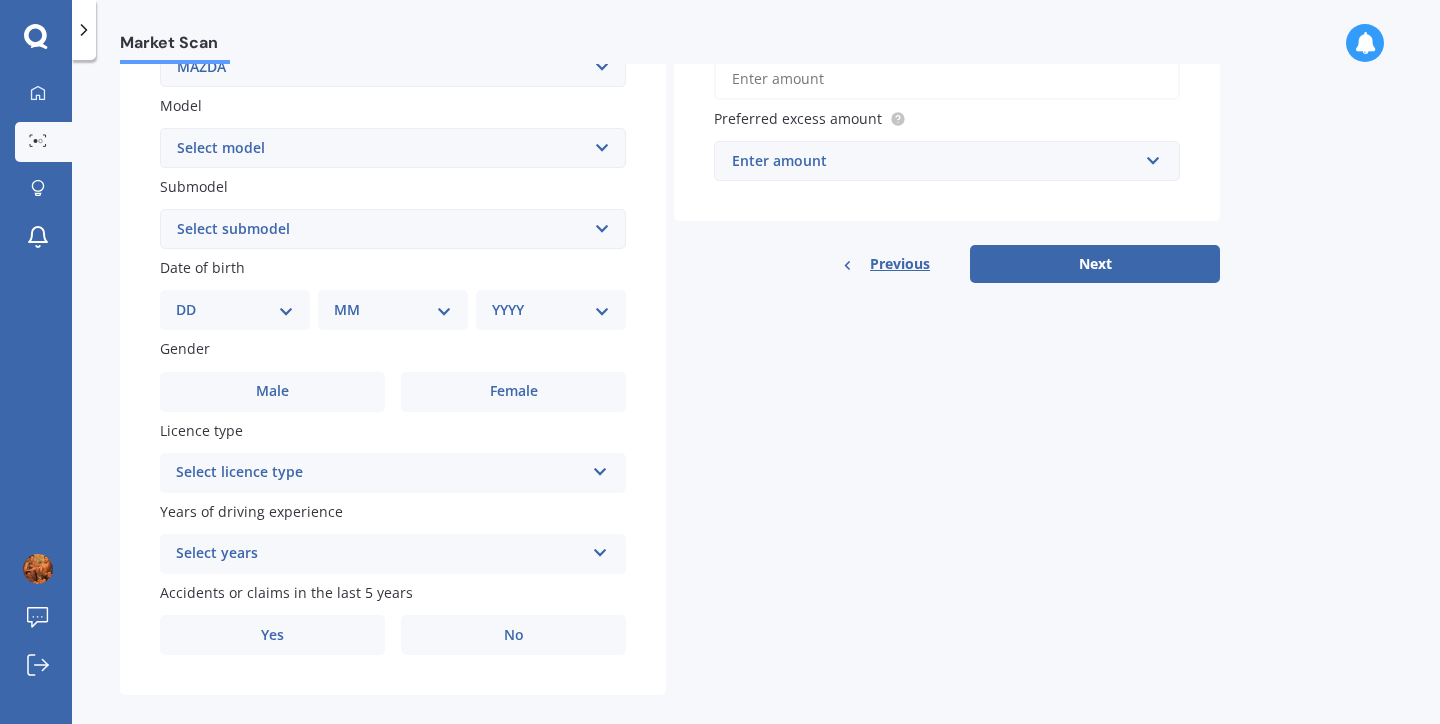 click on "DD 01 02 03 04 05 06 07 08 09 10 11 12 13 14 15 16 17 18 19 20 21 22 23 24 25 26 27 28 29 30 31" at bounding box center [235, 310] 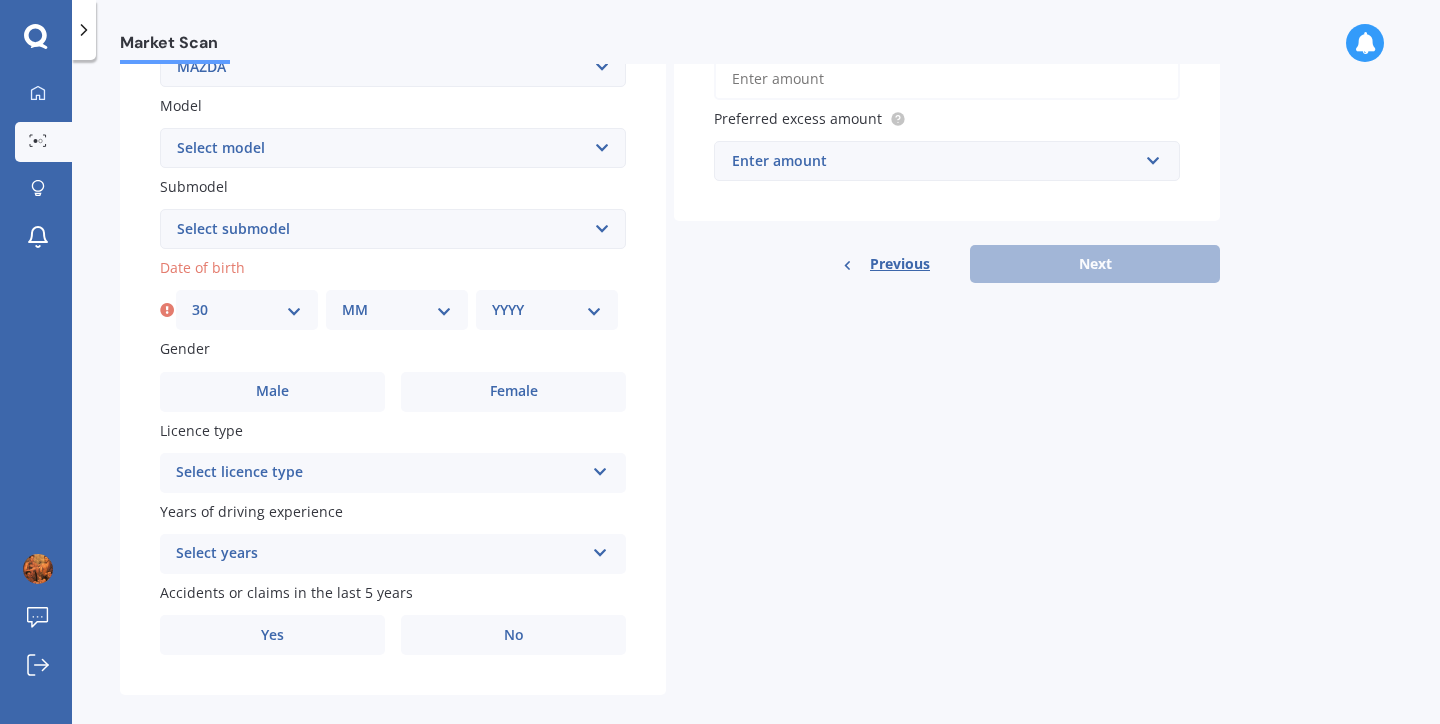 click on "MM 01 02 03 04 05 06 07 08 09 10 11 12" at bounding box center (397, 310) 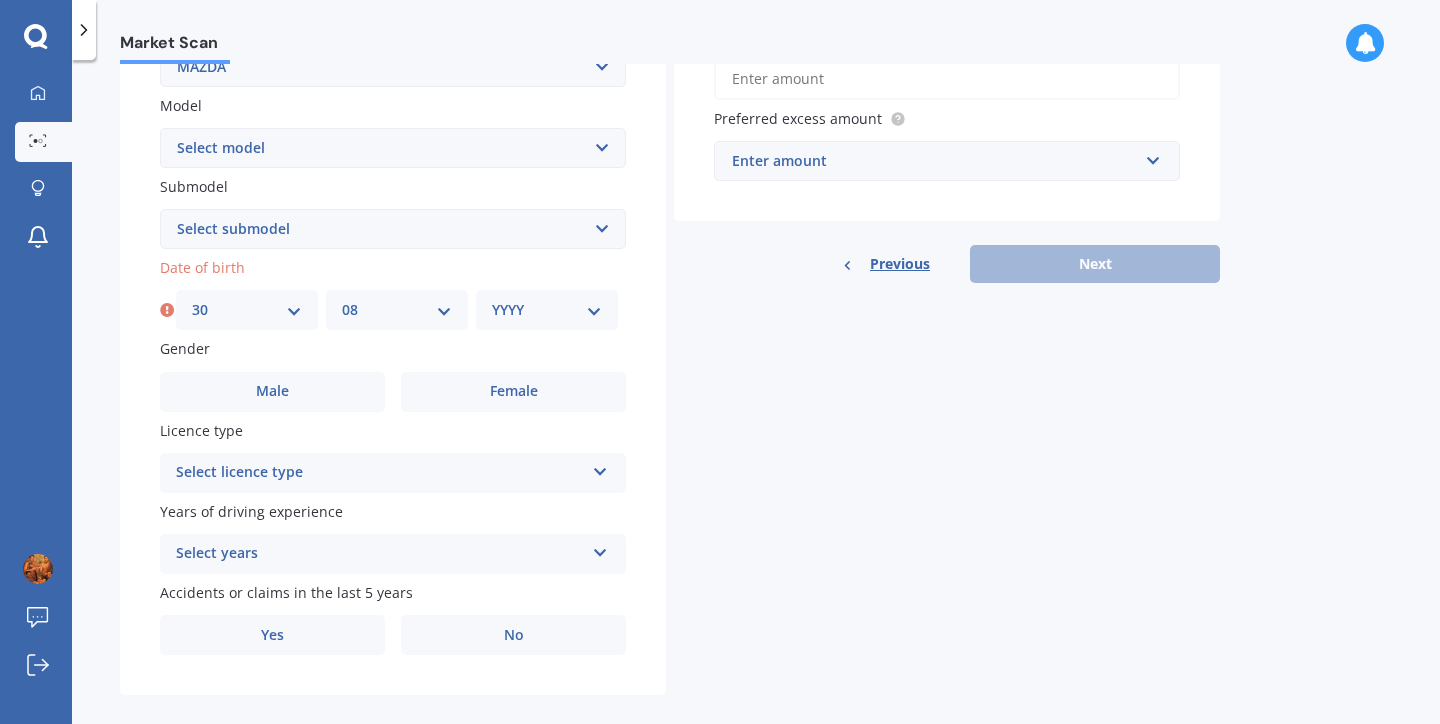 click on "YYYY 2025 2024 2023 2022 2021 2020 2019 2018 2017 2016 2015 2014 2013 2012 2011 2010 2009 2008 2007 2006 2005 2004 2003 2002 2001 2000 1999 1998 1997 1996 1995 1994 1993 1992 1991 1990 1989 1988 1987 1986 1985 1984 1983 1982 1981 1980 1979 1978 1977 1976 1975 1974 1973 1972 1971 1970 1969 1968 1967 1966 1965 1964 1963 1962 1961 1960 1959 1958 1957 1956 1955 1954 1953 1952 1951 1950 1949 1948 1947 1946 1945 1944 1943 1942 1941 1940 1939 1938 1937 1936 1935 1934 1933 1932 1931 1930 1929 1928 1927 1926" at bounding box center [547, 310] 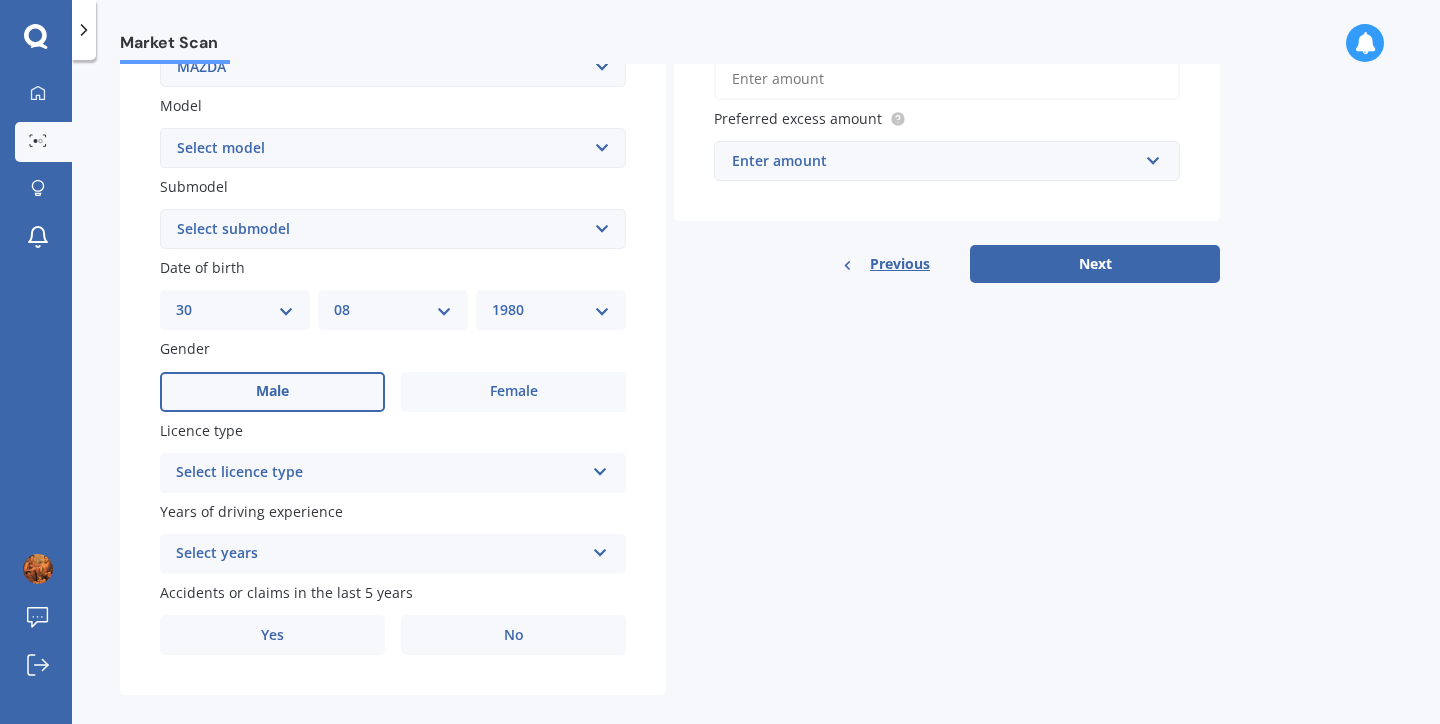 click on "Male" at bounding box center (272, 392) 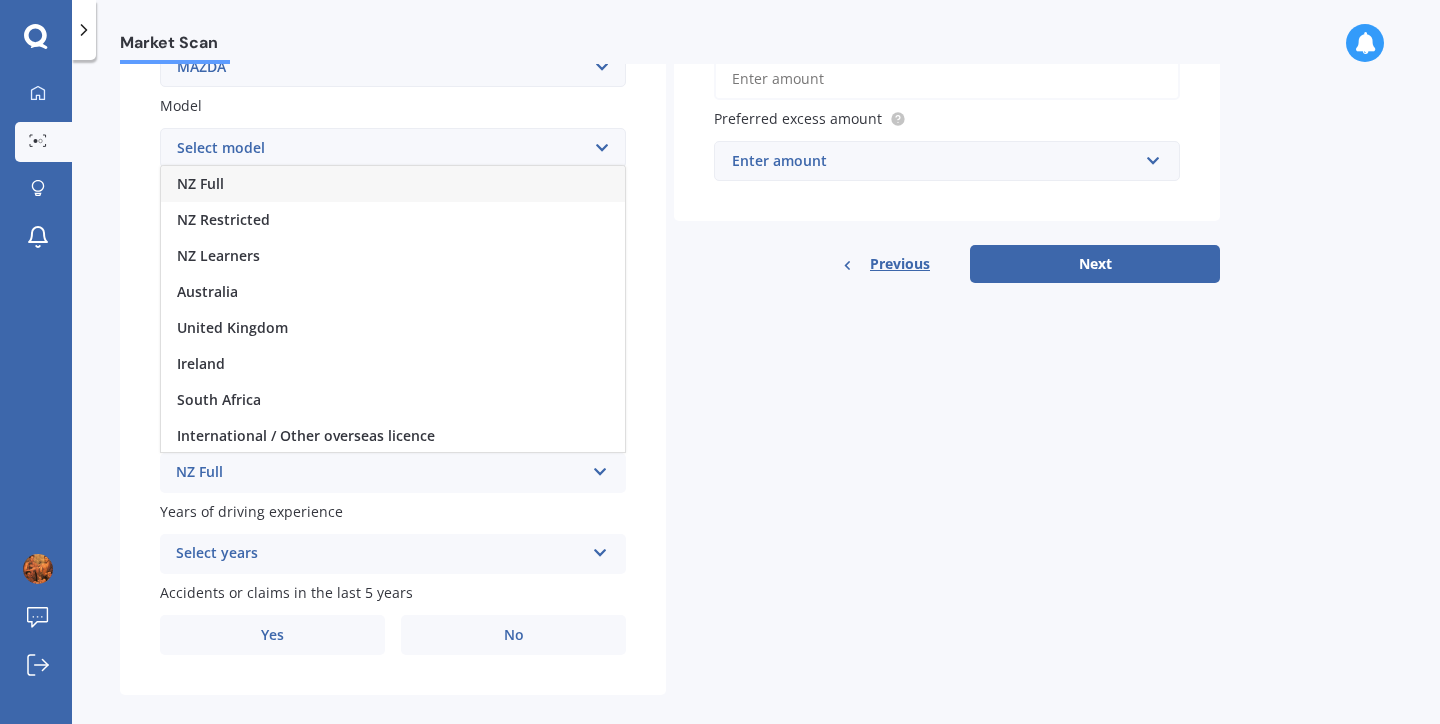 click on "NZ Full" at bounding box center (393, 184) 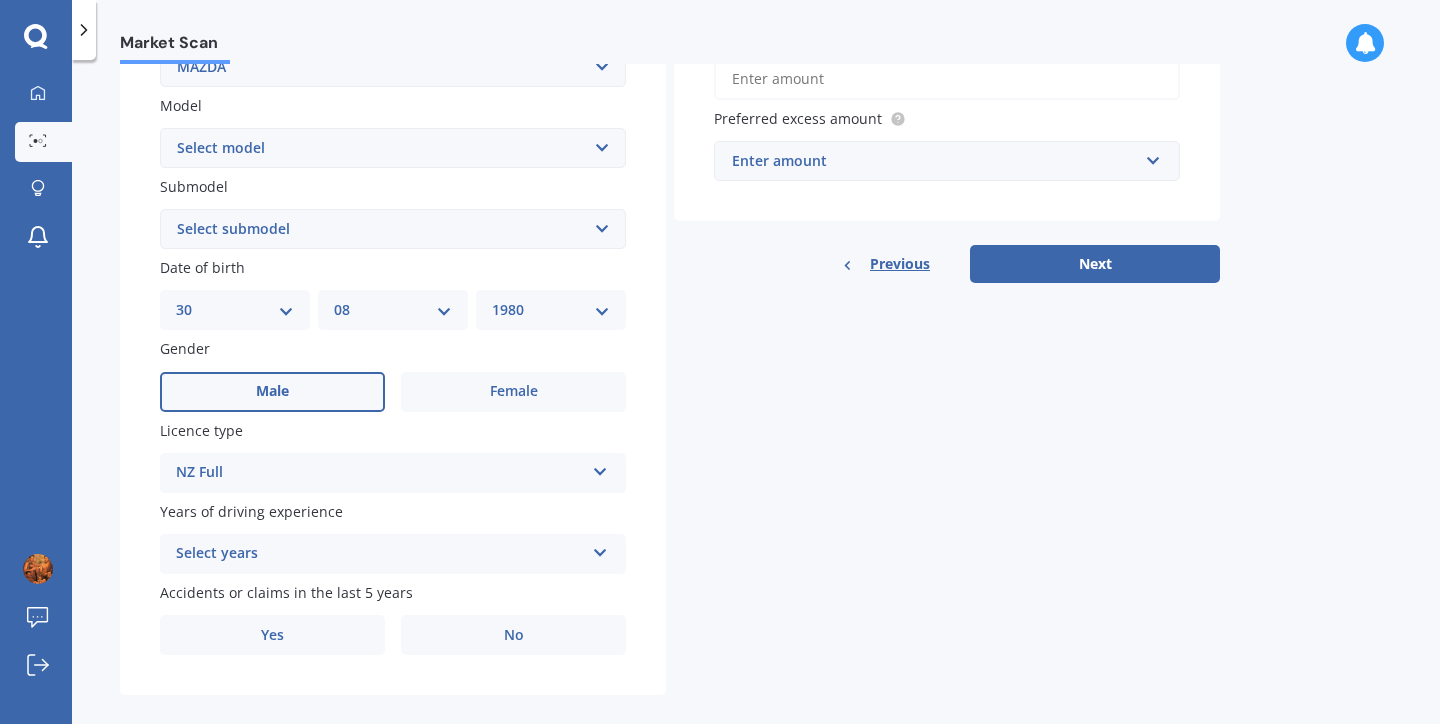 scroll, scrollTop: 453, scrollLeft: 0, axis: vertical 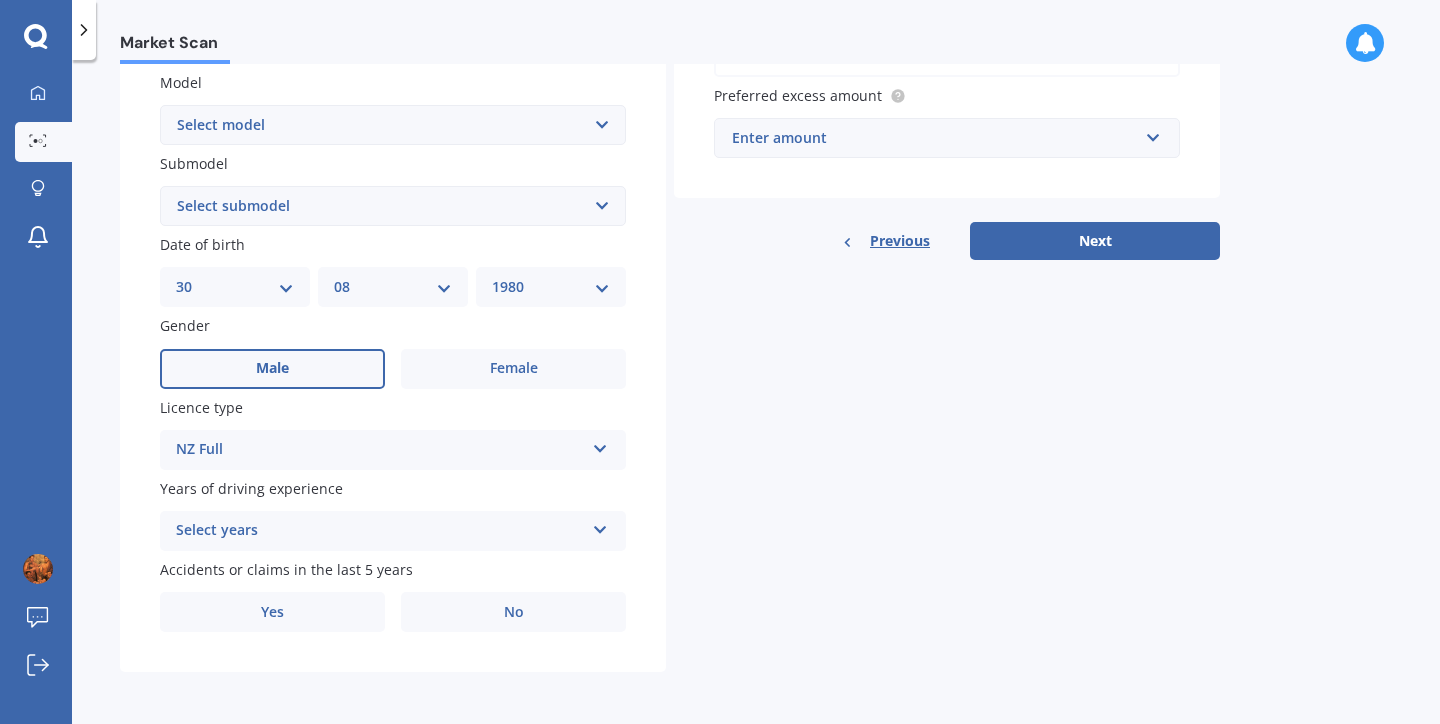 click on "Select years" at bounding box center [380, 531] 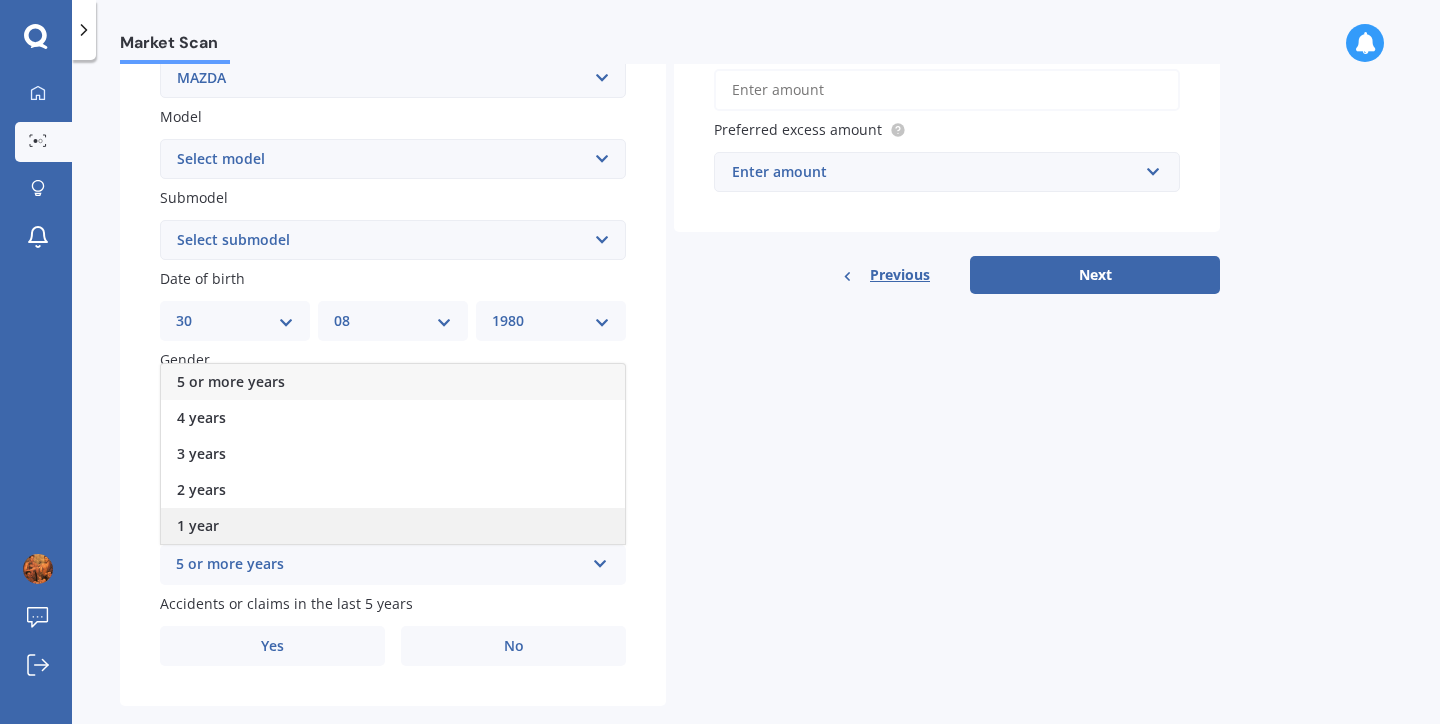 scroll, scrollTop: 420, scrollLeft: 0, axis: vertical 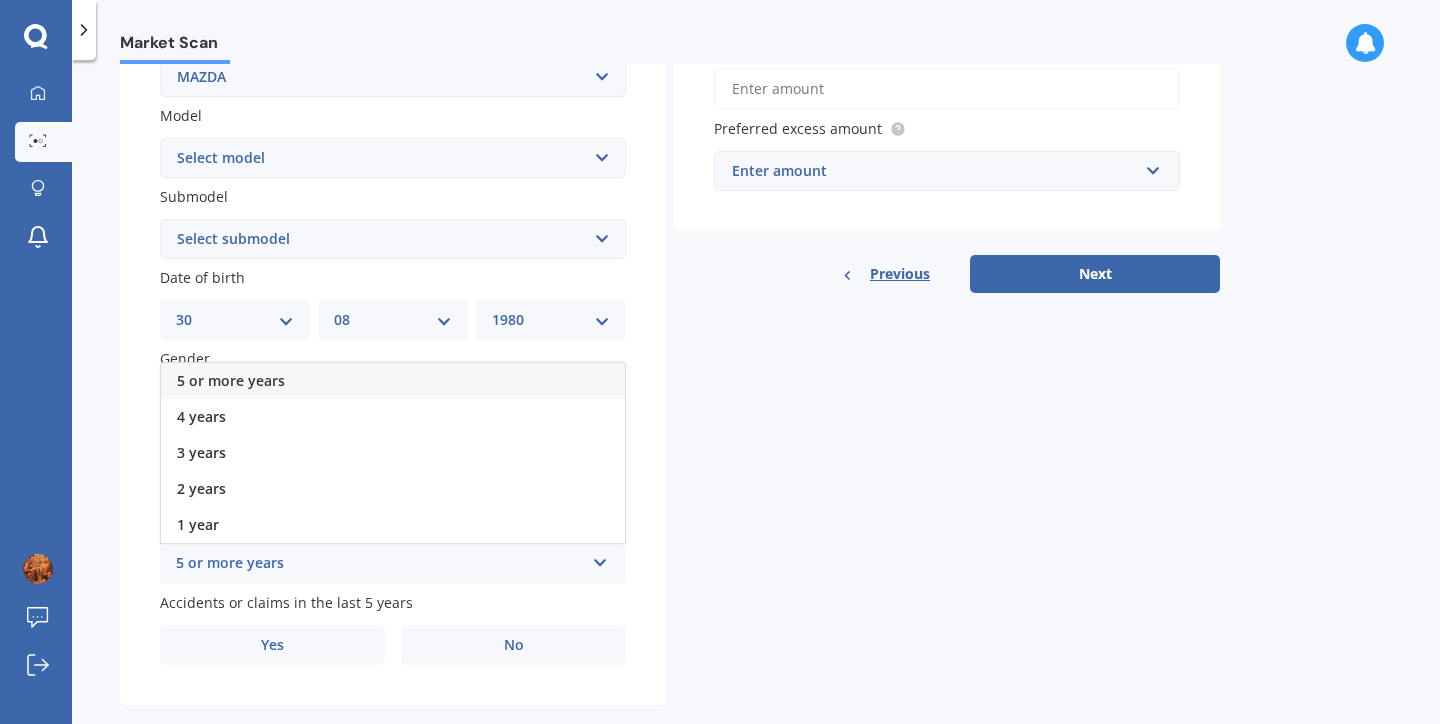 click on "5 or more years" at bounding box center (393, 381) 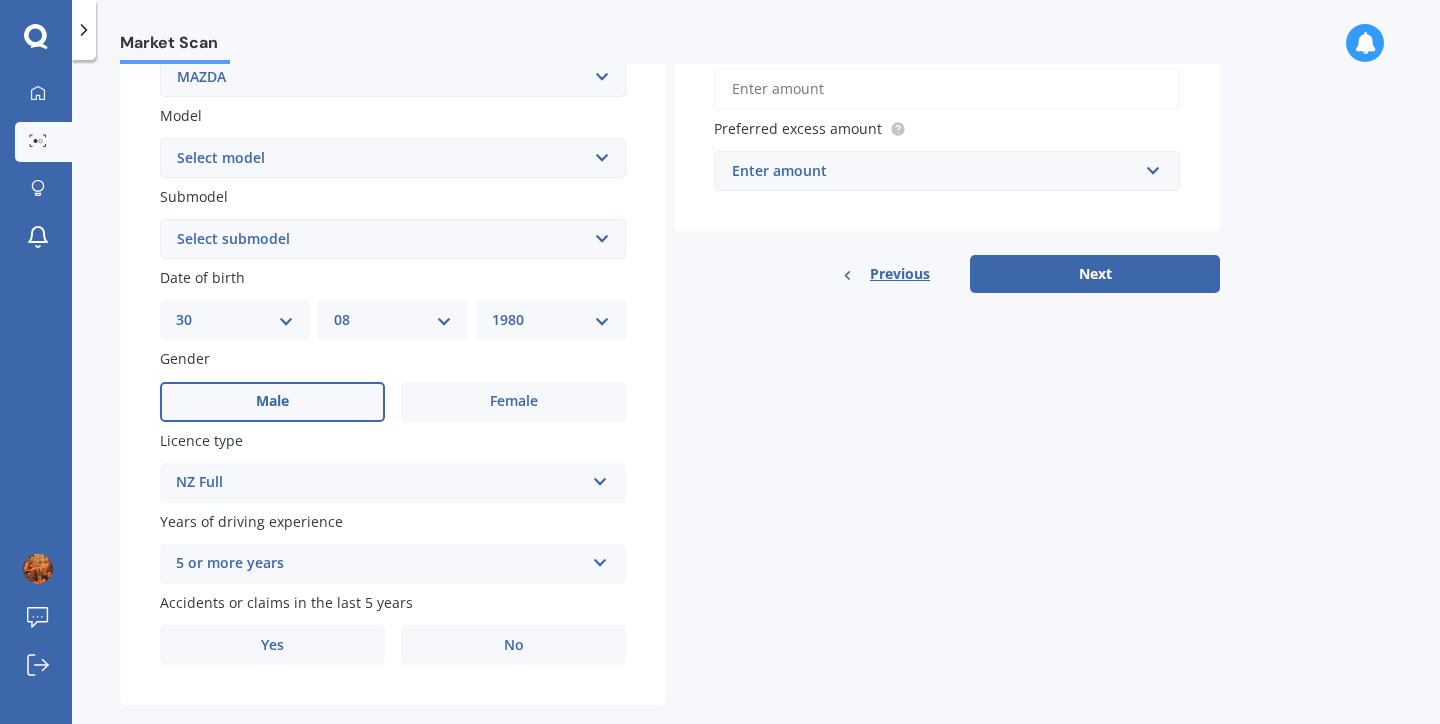 scroll, scrollTop: 453, scrollLeft: 0, axis: vertical 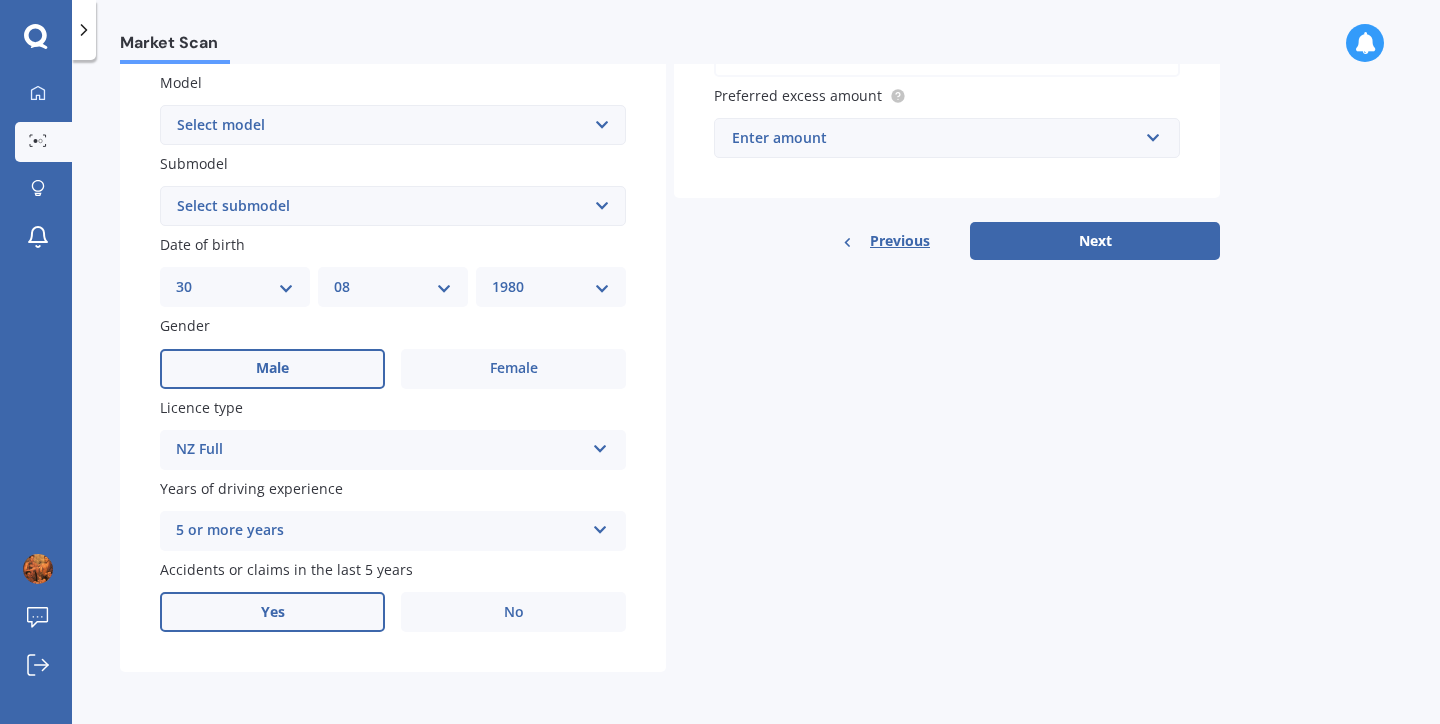 click on "Yes" at bounding box center (272, 612) 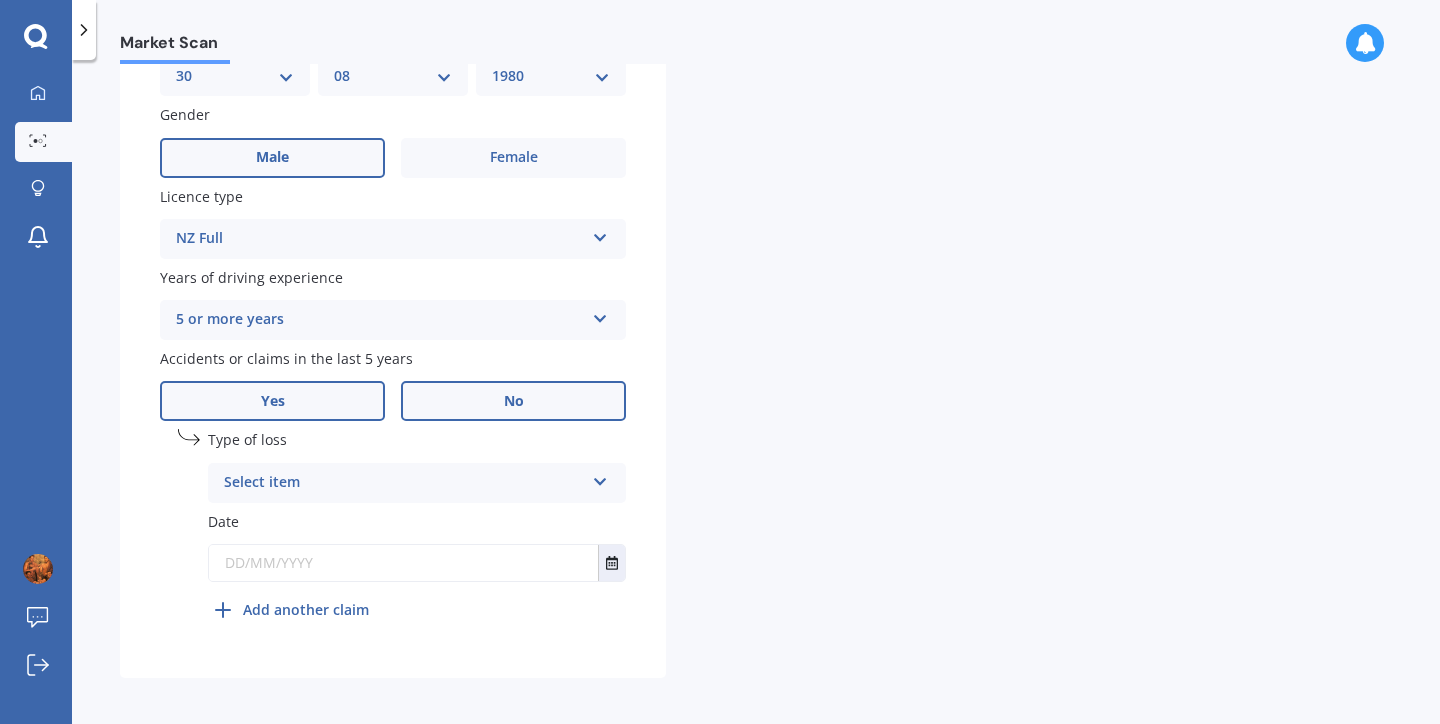 scroll, scrollTop: 668, scrollLeft: 0, axis: vertical 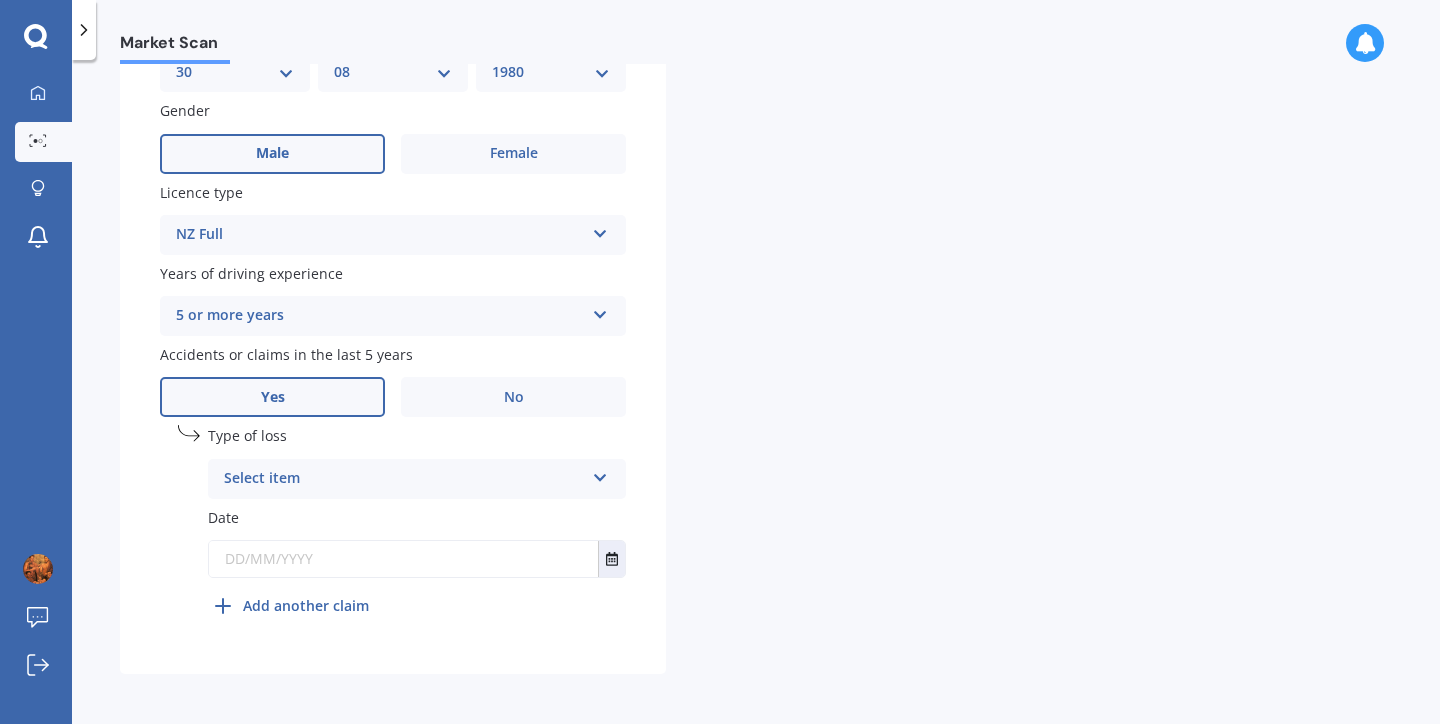 click on "Select item" at bounding box center [404, 479] 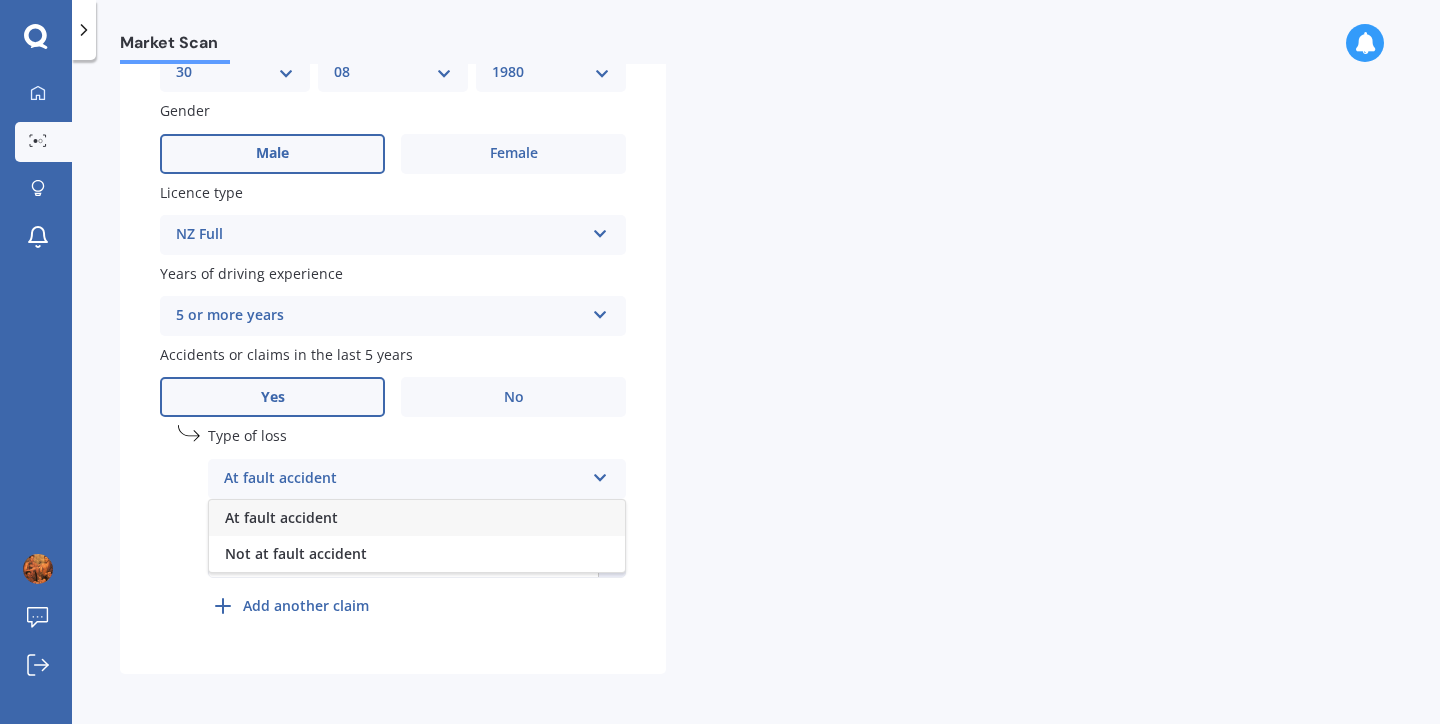click on "At fault accident" at bounding box center [417, 518] 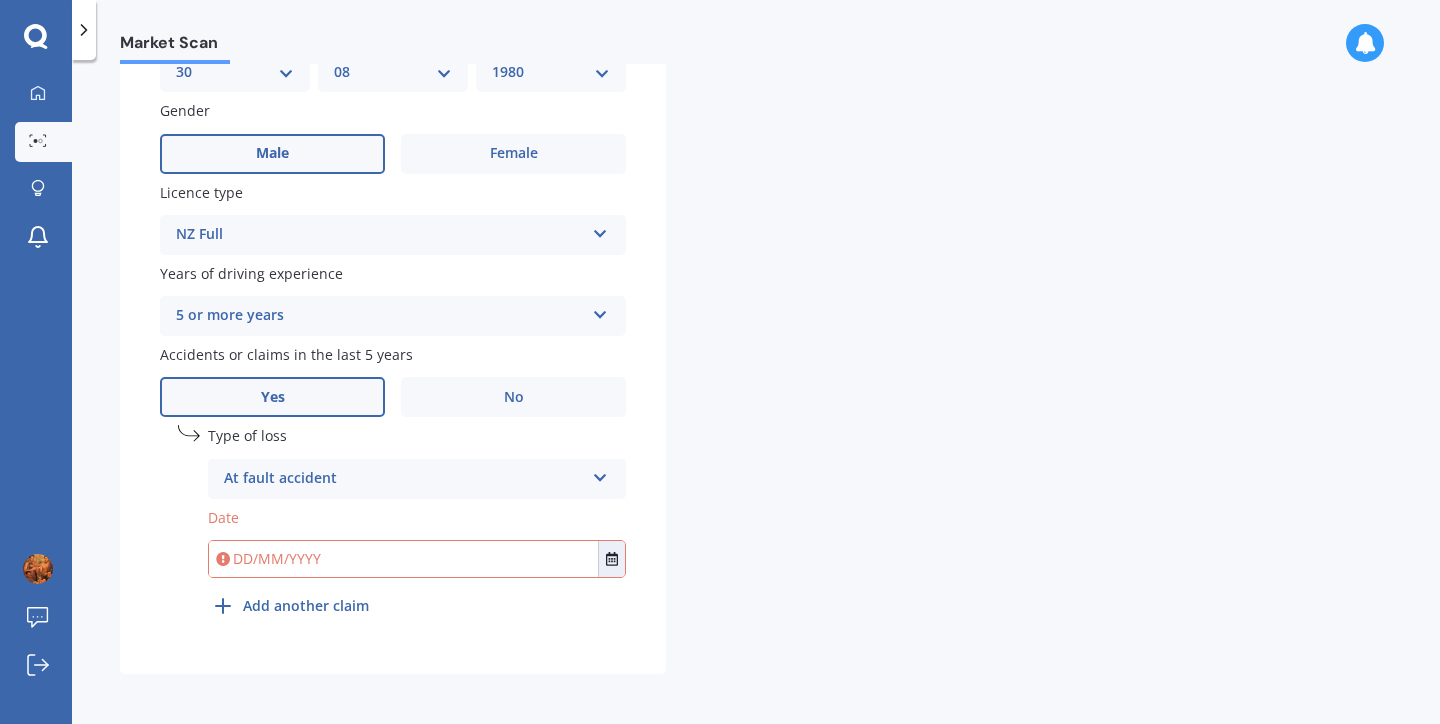 click at bounding box center (403, 559) 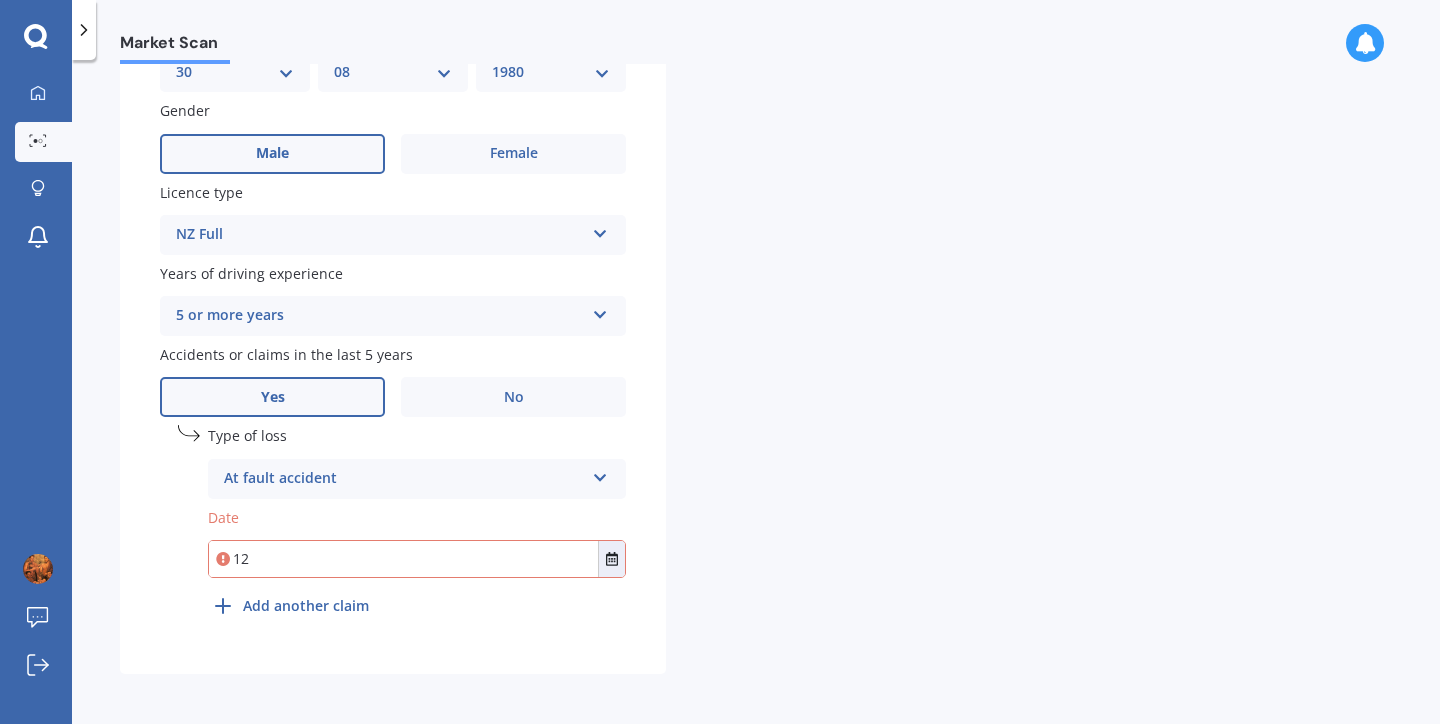 type on "1" 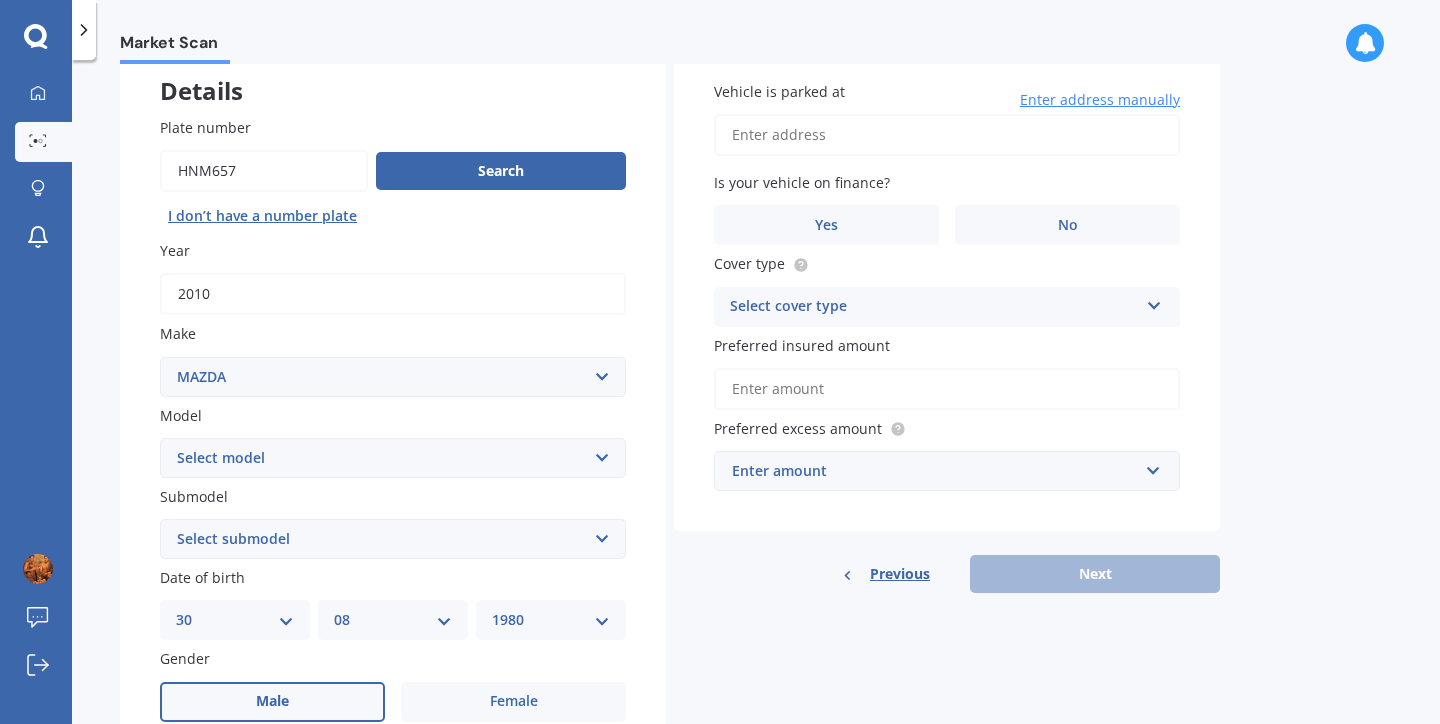 scroll, scrollTop: 0, scrollLeft: 0, axis: both 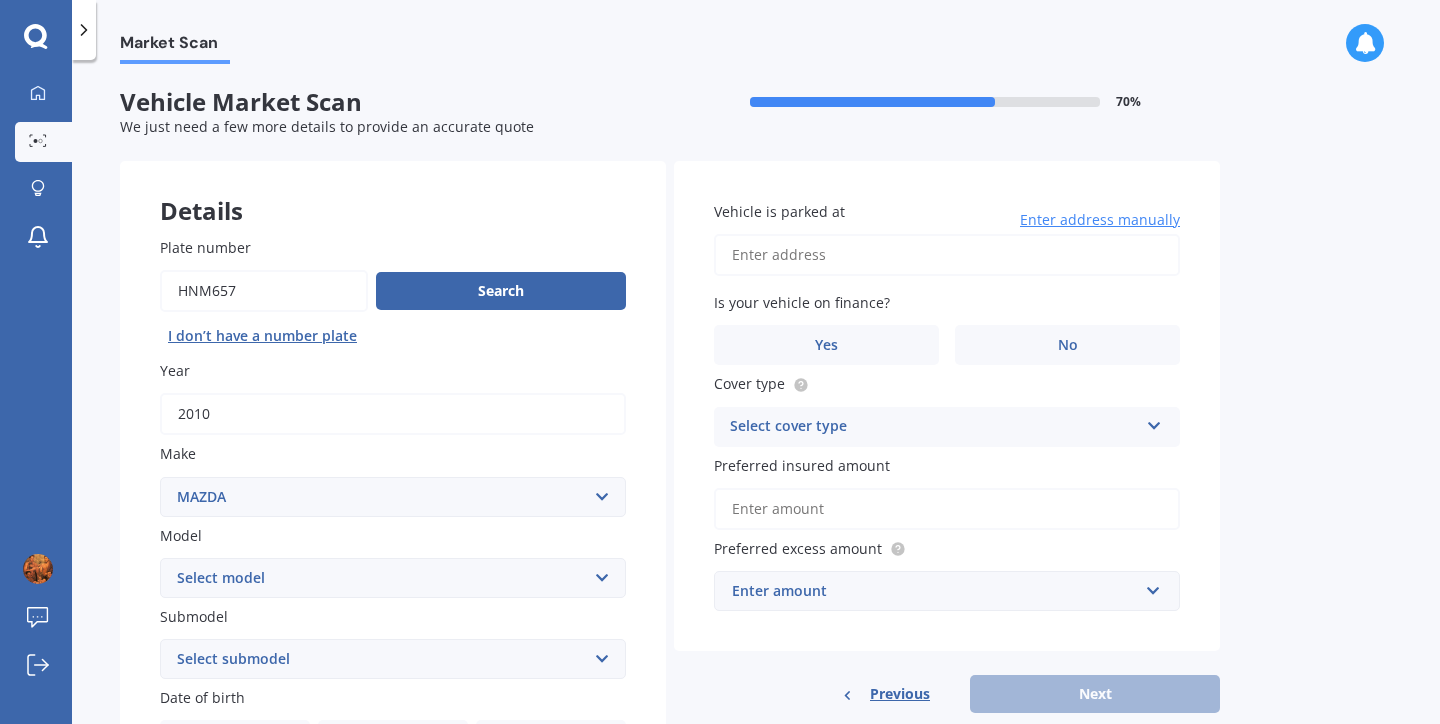 type on "[DATE]" 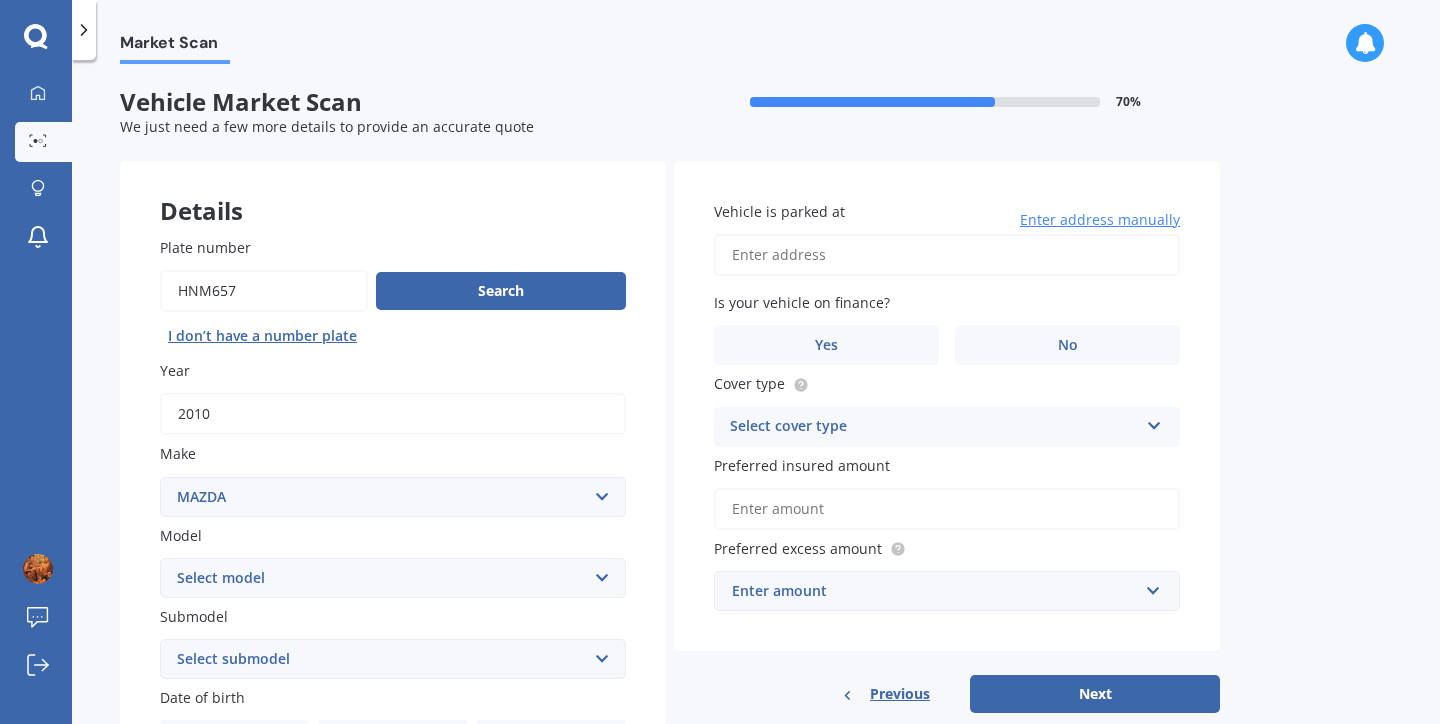type on "FLAT [NUMBER] [NUMBER] [STREET] [SUBURB][CITY] [POSTAL_CODE]" 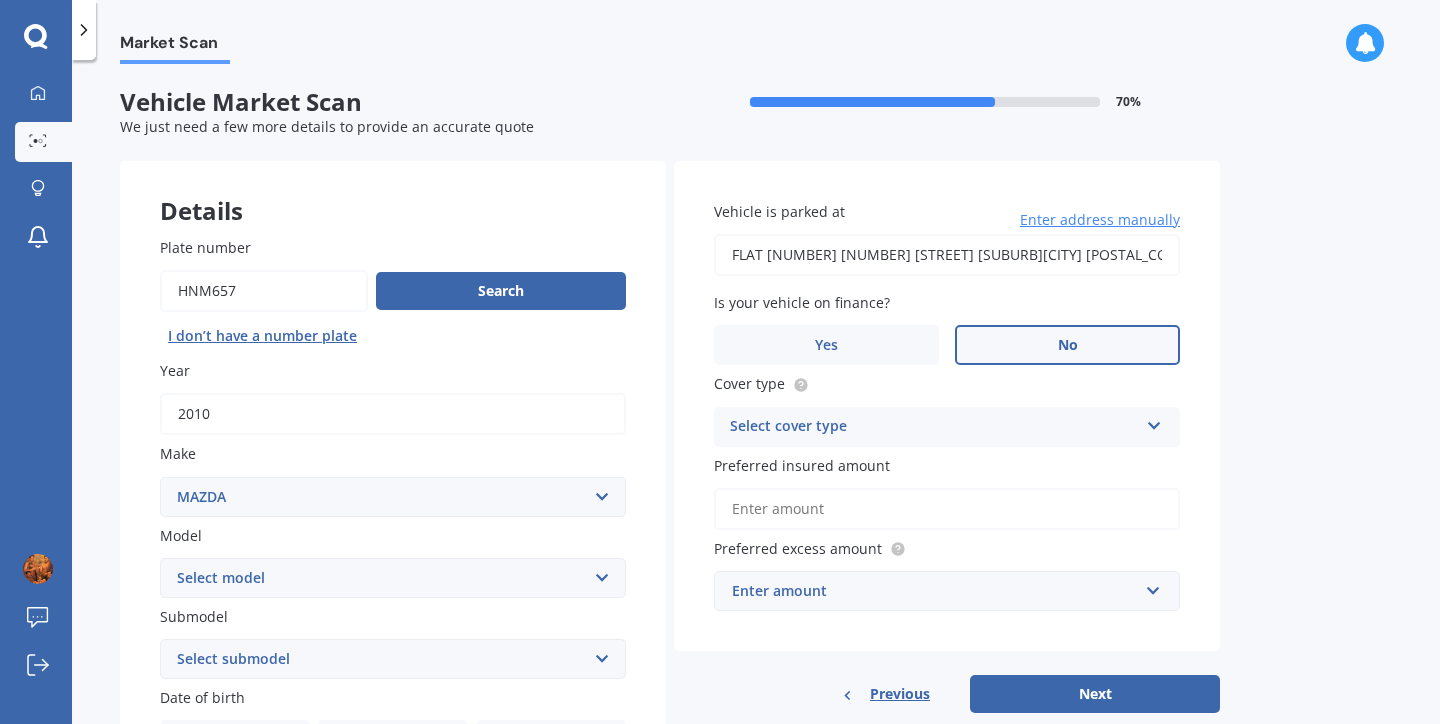 click on "No" at bounding box center [1067, 345] 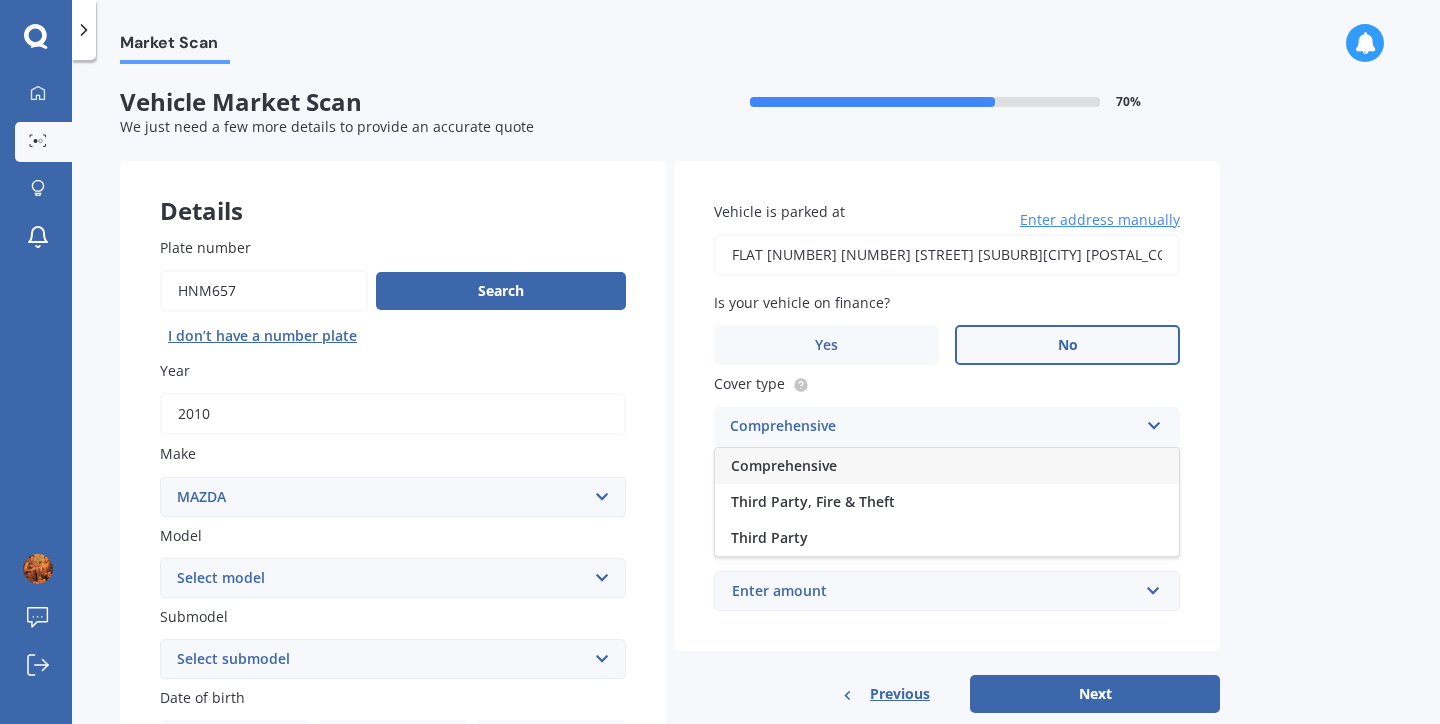 click on "Comprehensive" at bounding box center [947, 466] 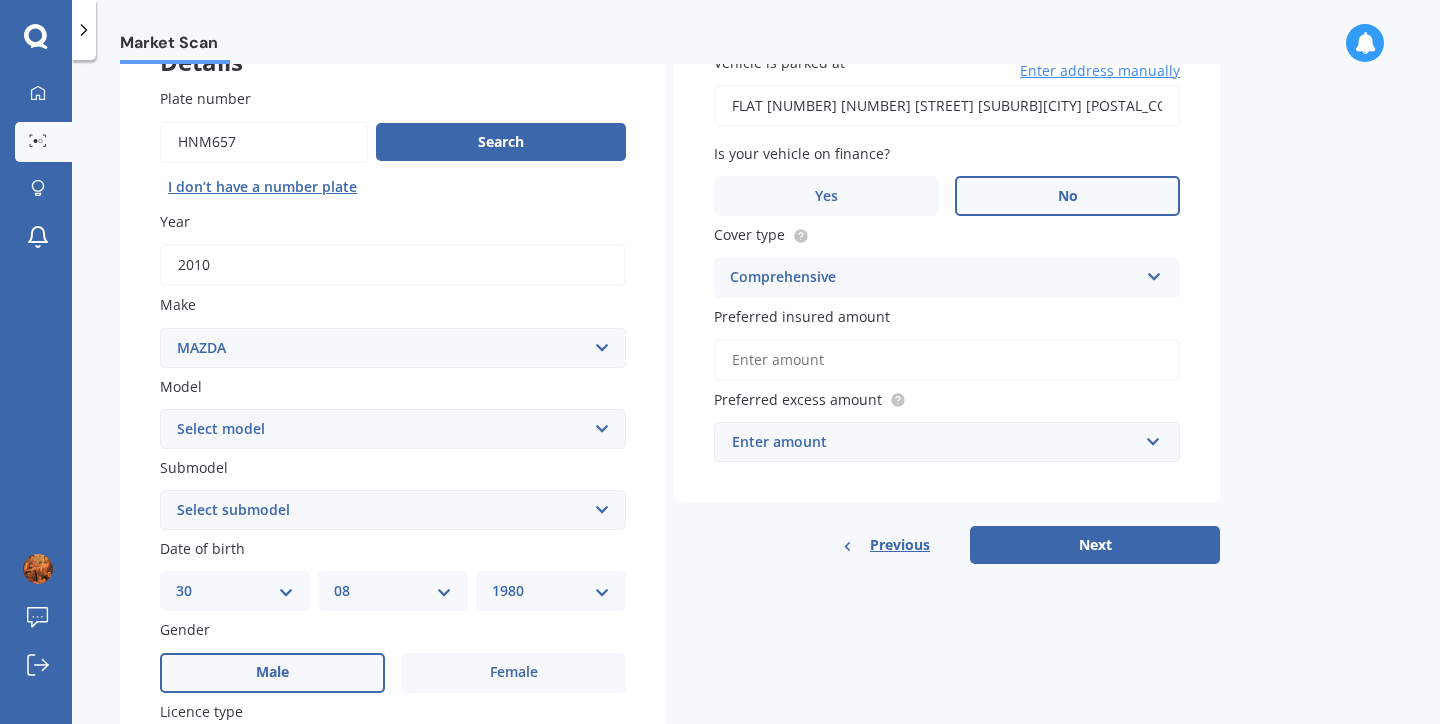 scroll, scrollTop: 150, scrollLeft: 0, axis: vertical 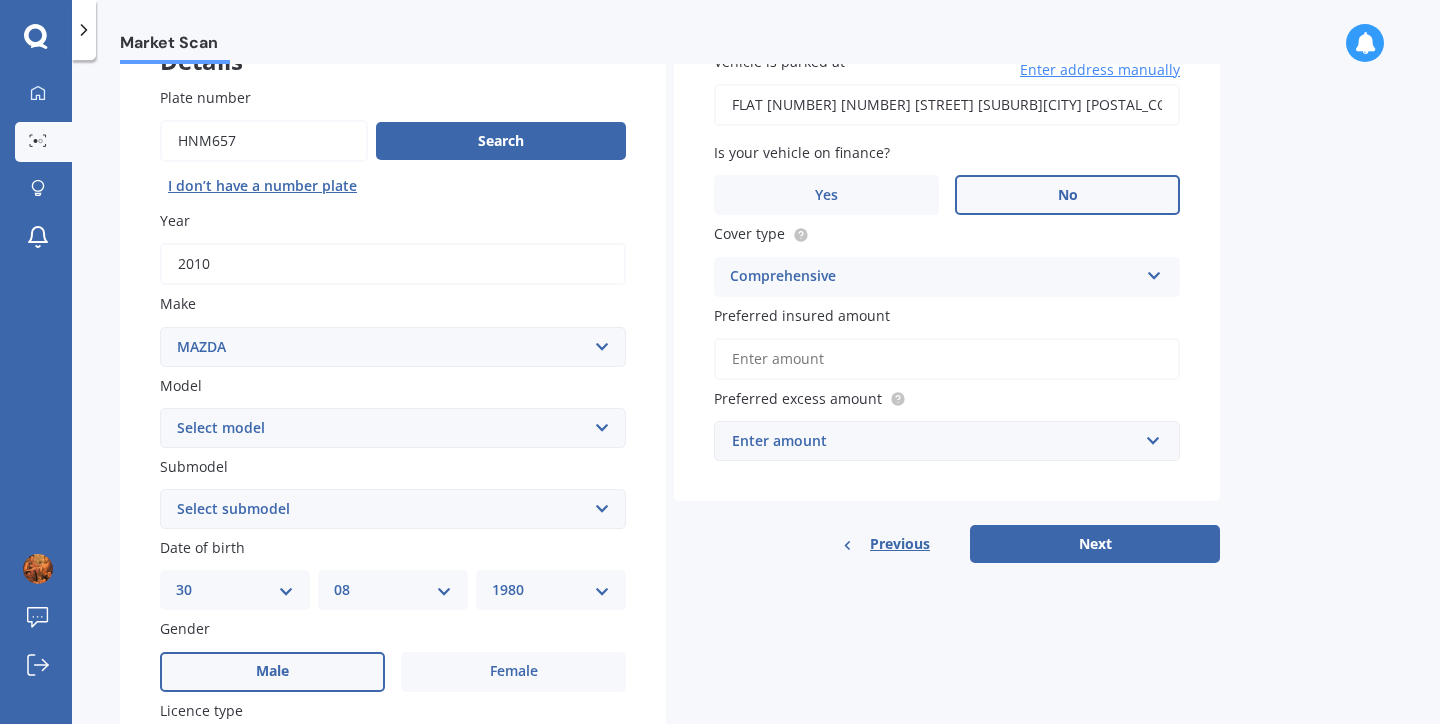 click on "Preferred insured amount" at bounding box center [947, 359] 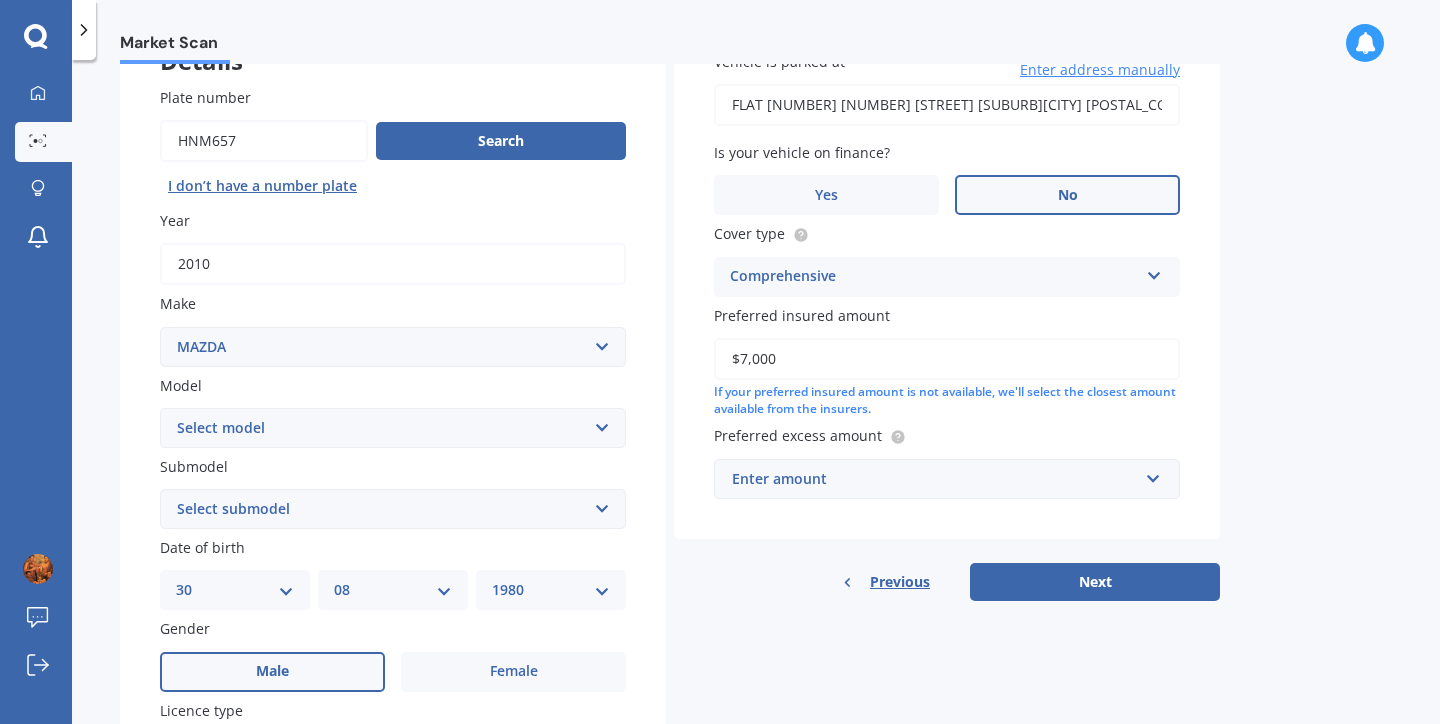 type on "$7,000" 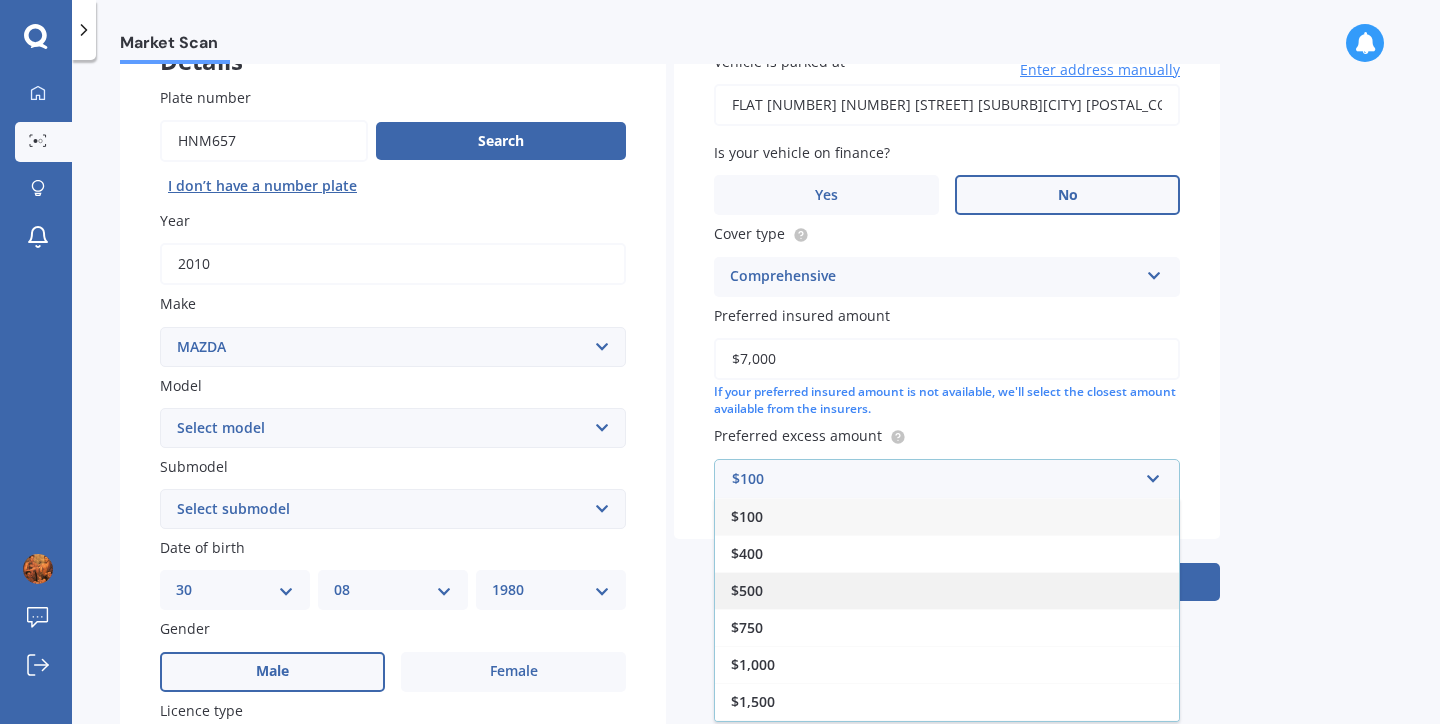 click on "$500" at bounding box center [947, 590] 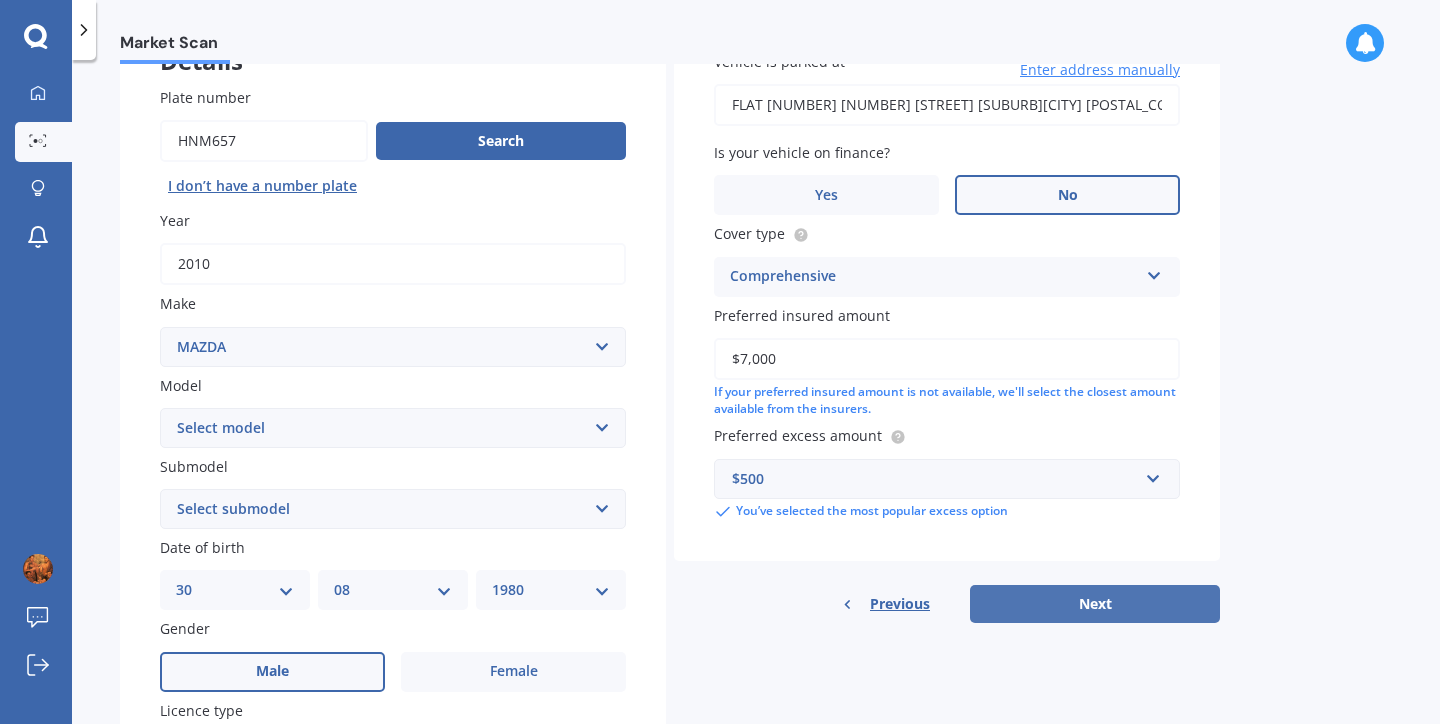 click on "Next" at bounding box center [1095, 604] 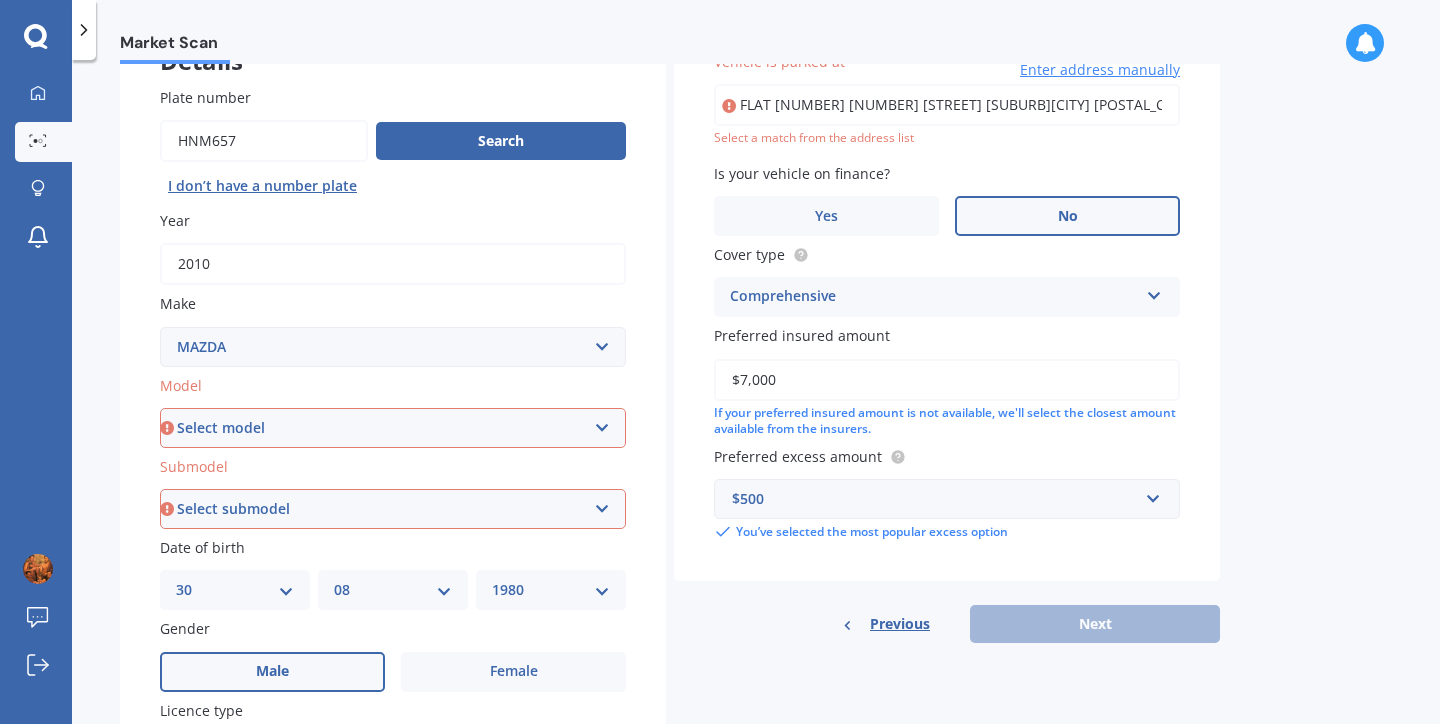 scroll, scrollTop: 53, scrollLeft: 0, axis: vertical 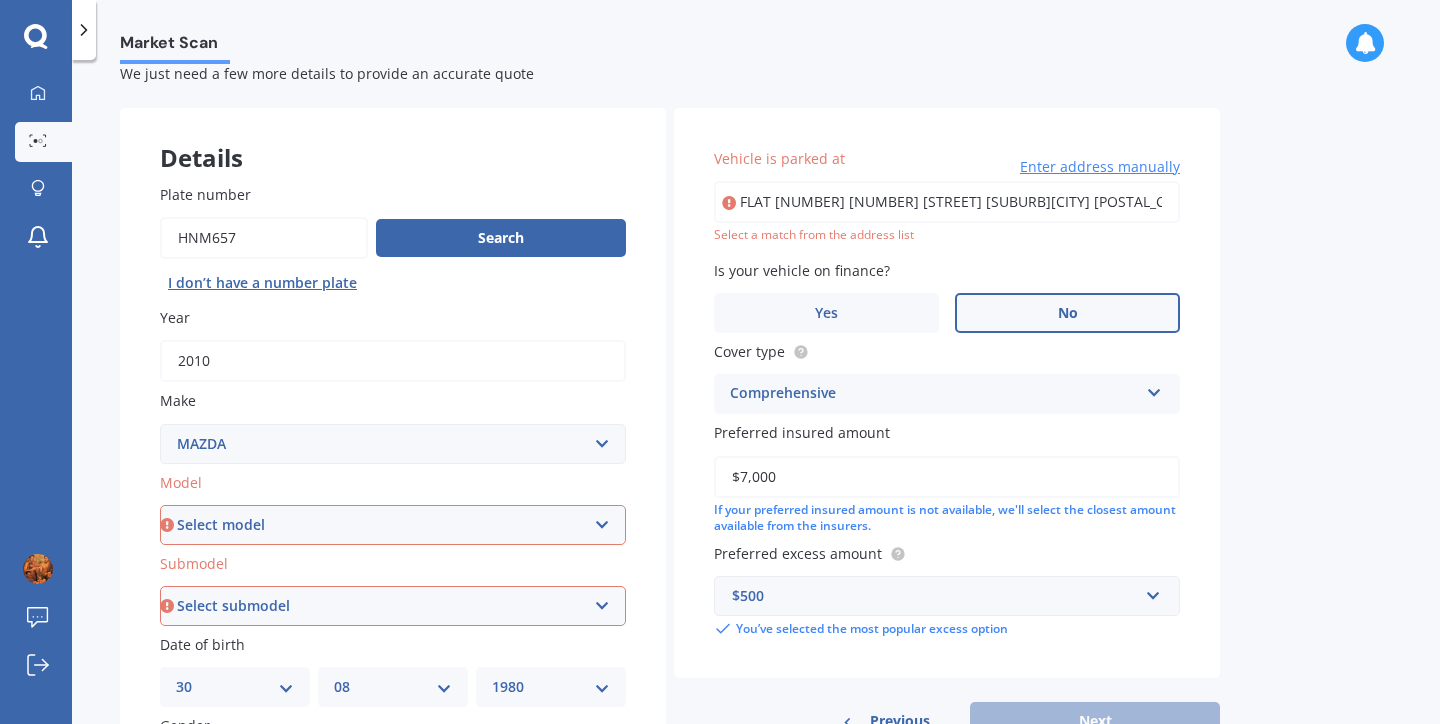 click on "FLAT [NUMBER] [NUMBER] [STREET] [SUBURB][CITY] [POSTAL_CODE]" at bounding box center [947, 202] 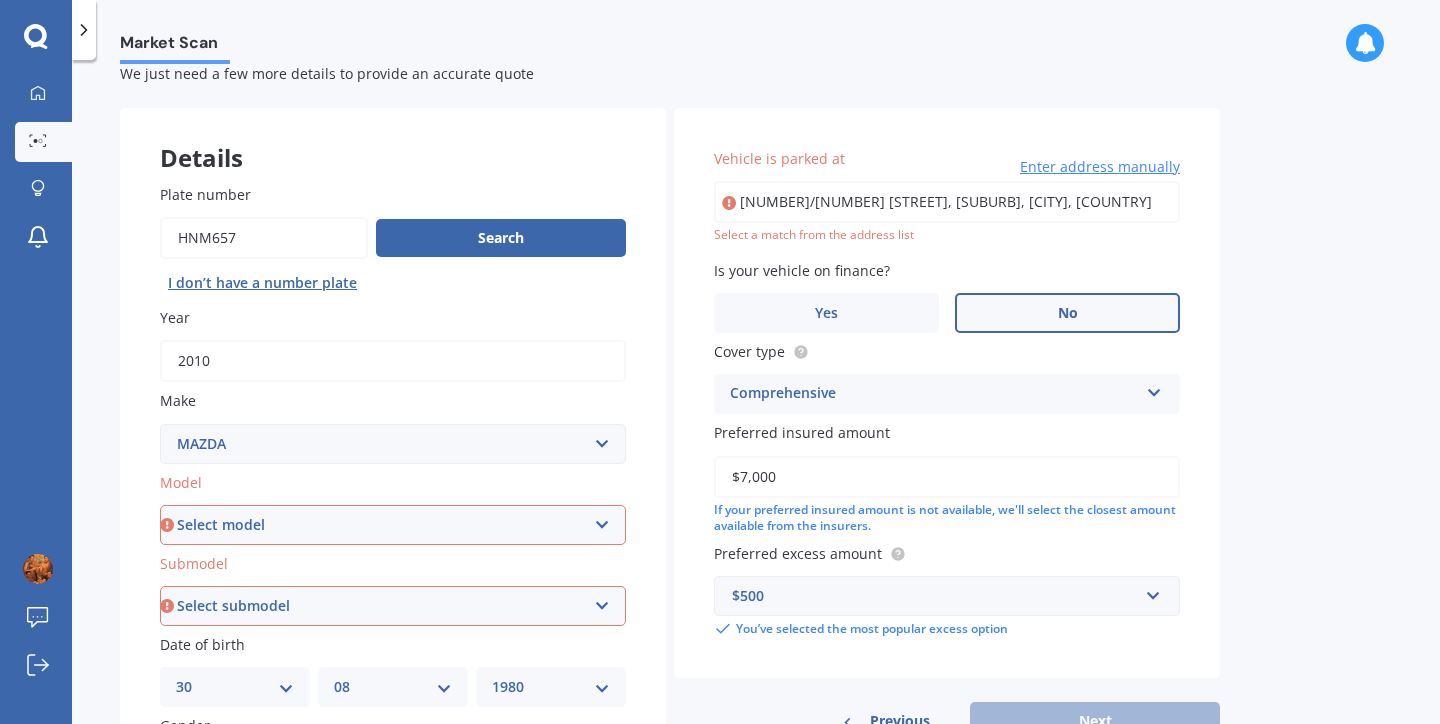 type on "[NUMBER]/[NUMBER] [STREET], [SUBURB], [CITY] [POSTAL_CODE]" 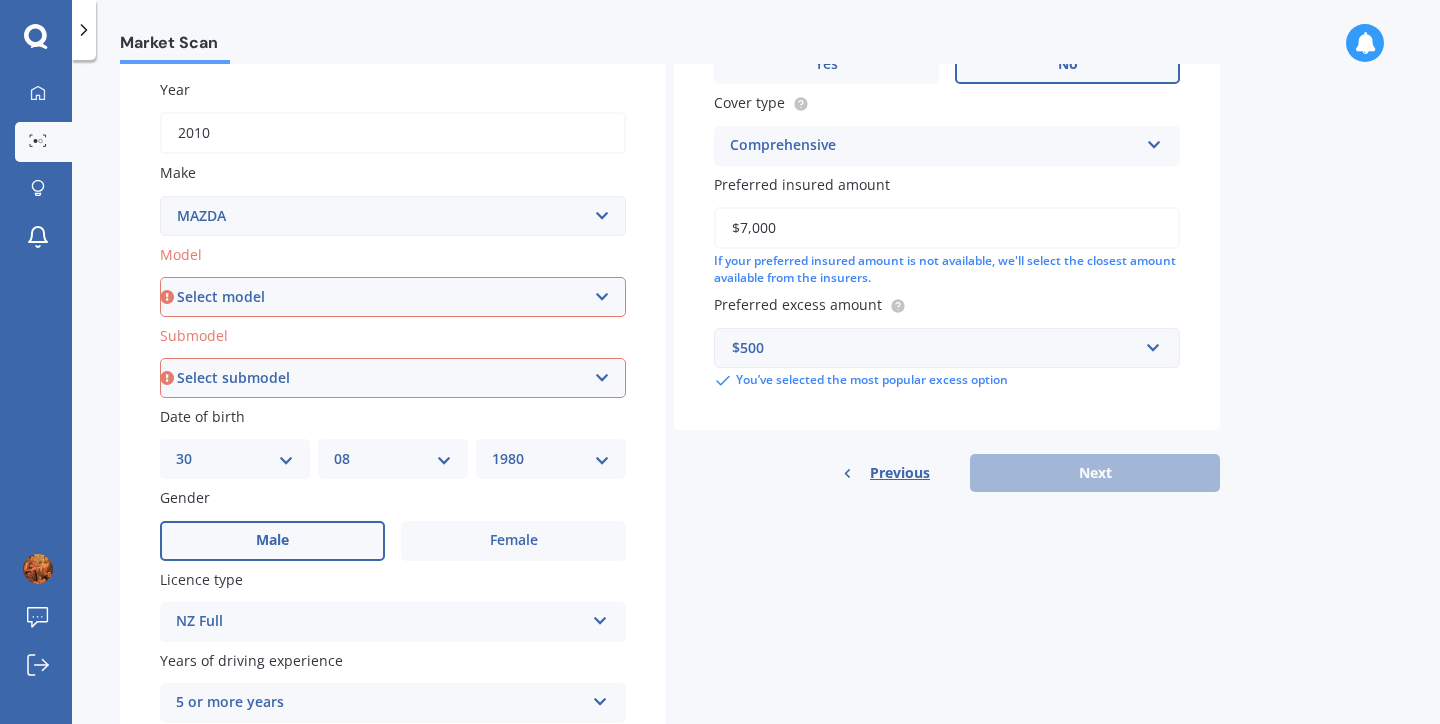 scroll, scrollTop: 291, scrollLeft: 0, axis: vertical 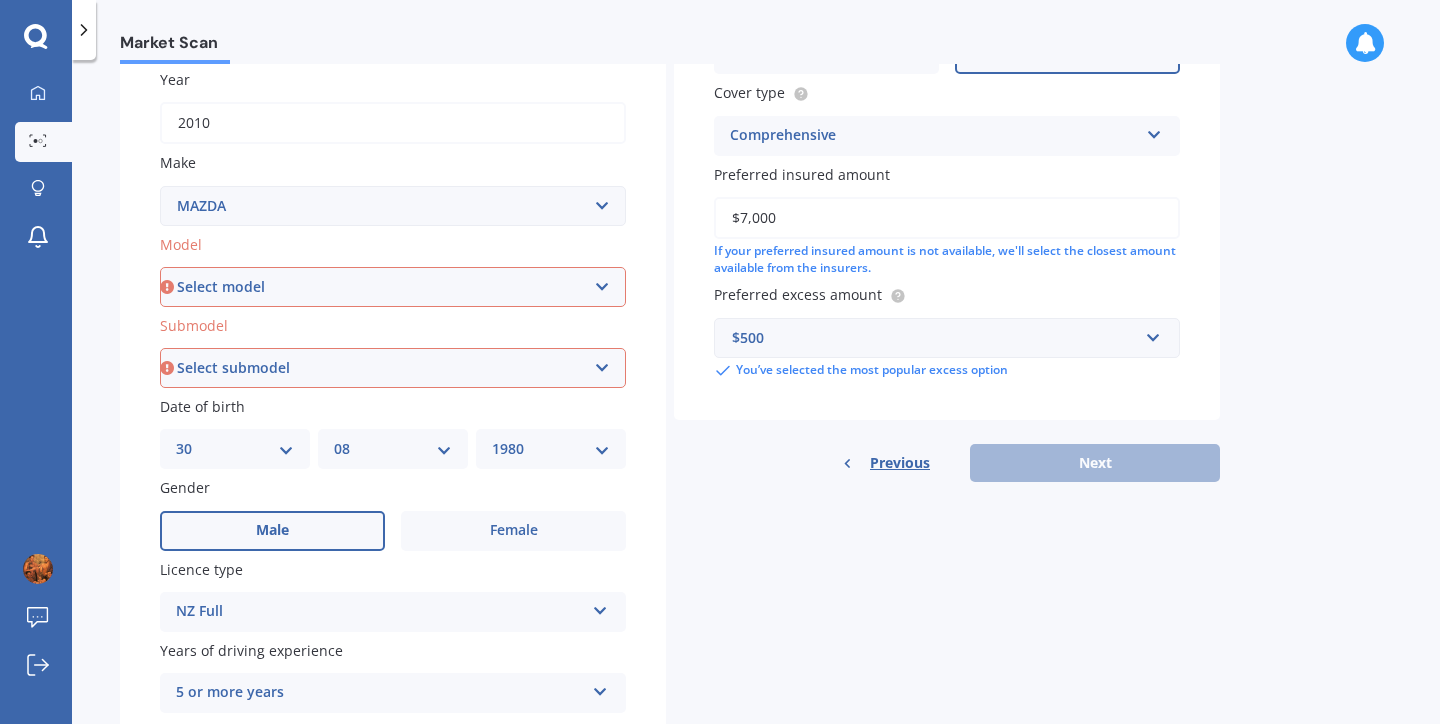 click on "Previous Next" at bounding box center (947, 463) 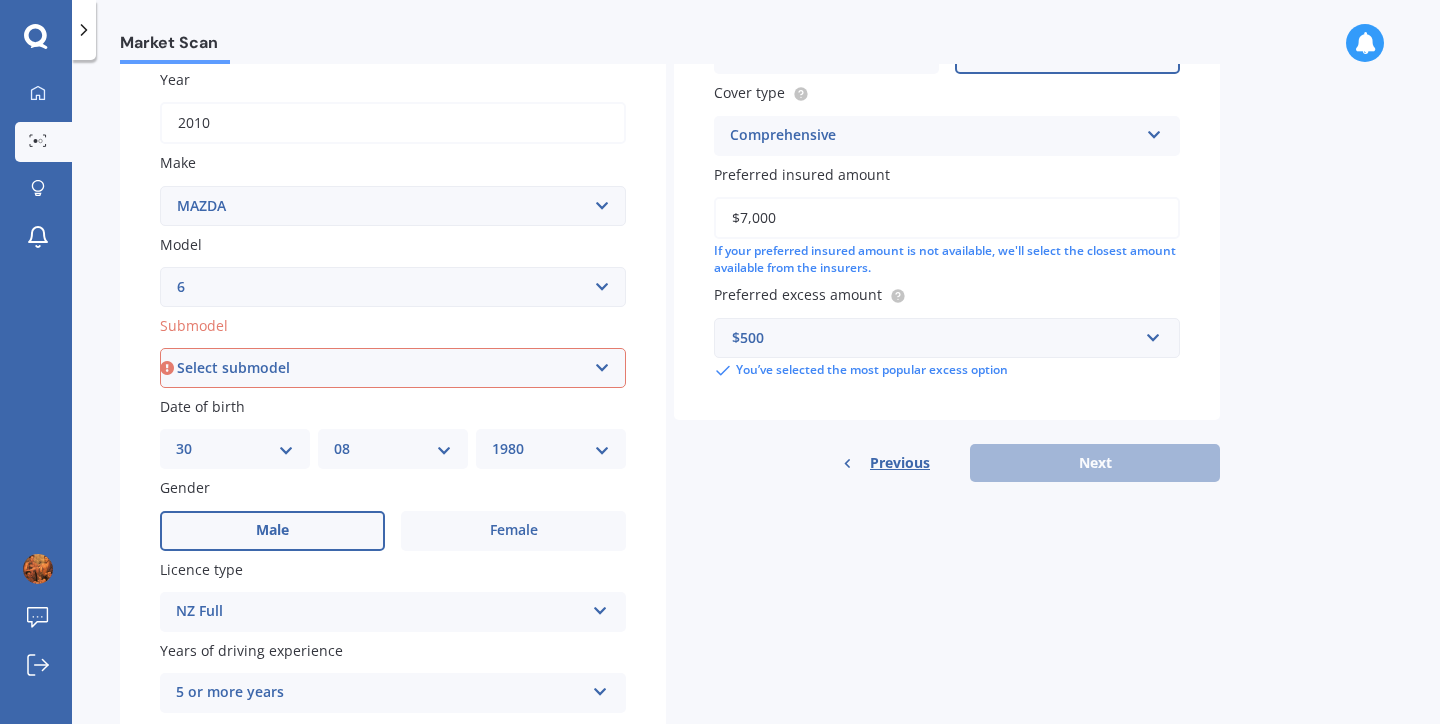 click on "Select submodel" at bounding box center (393, 368) 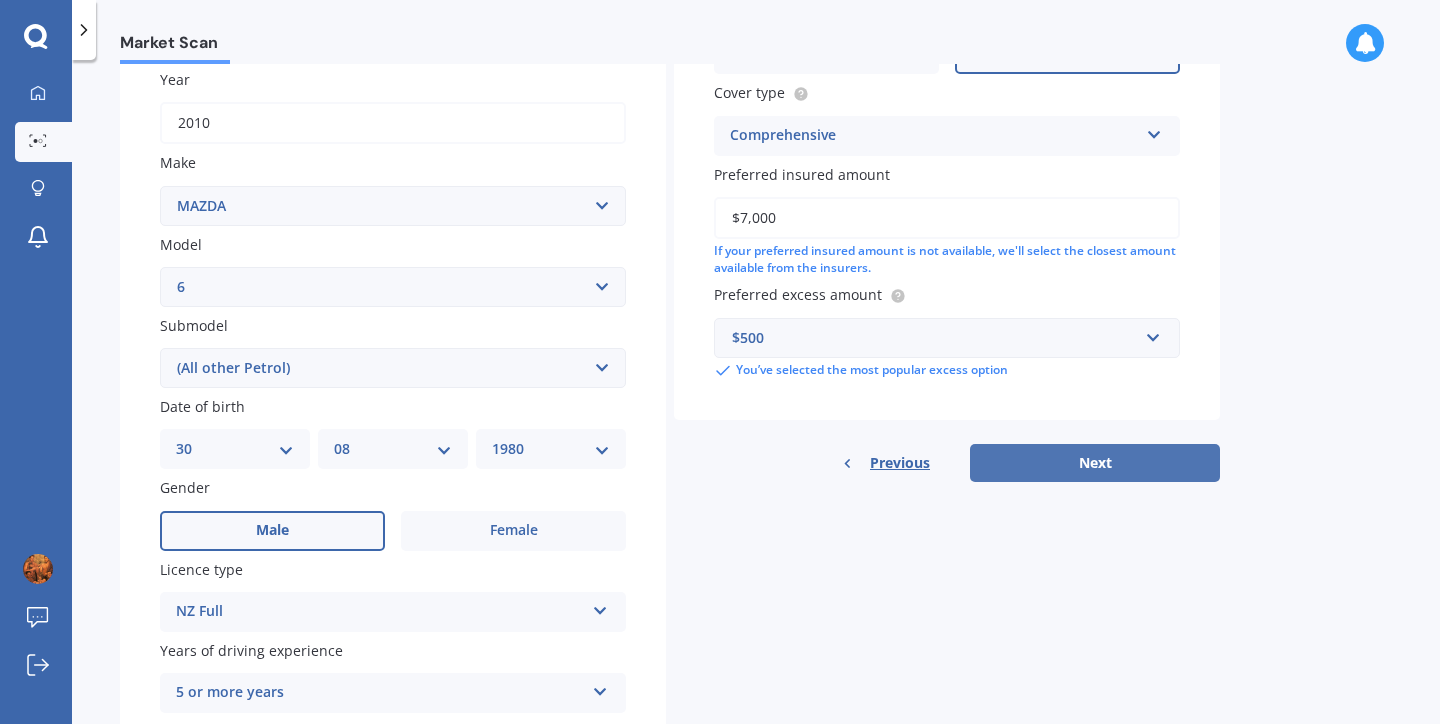 click on "Next" at bounding box center [1095, 463] 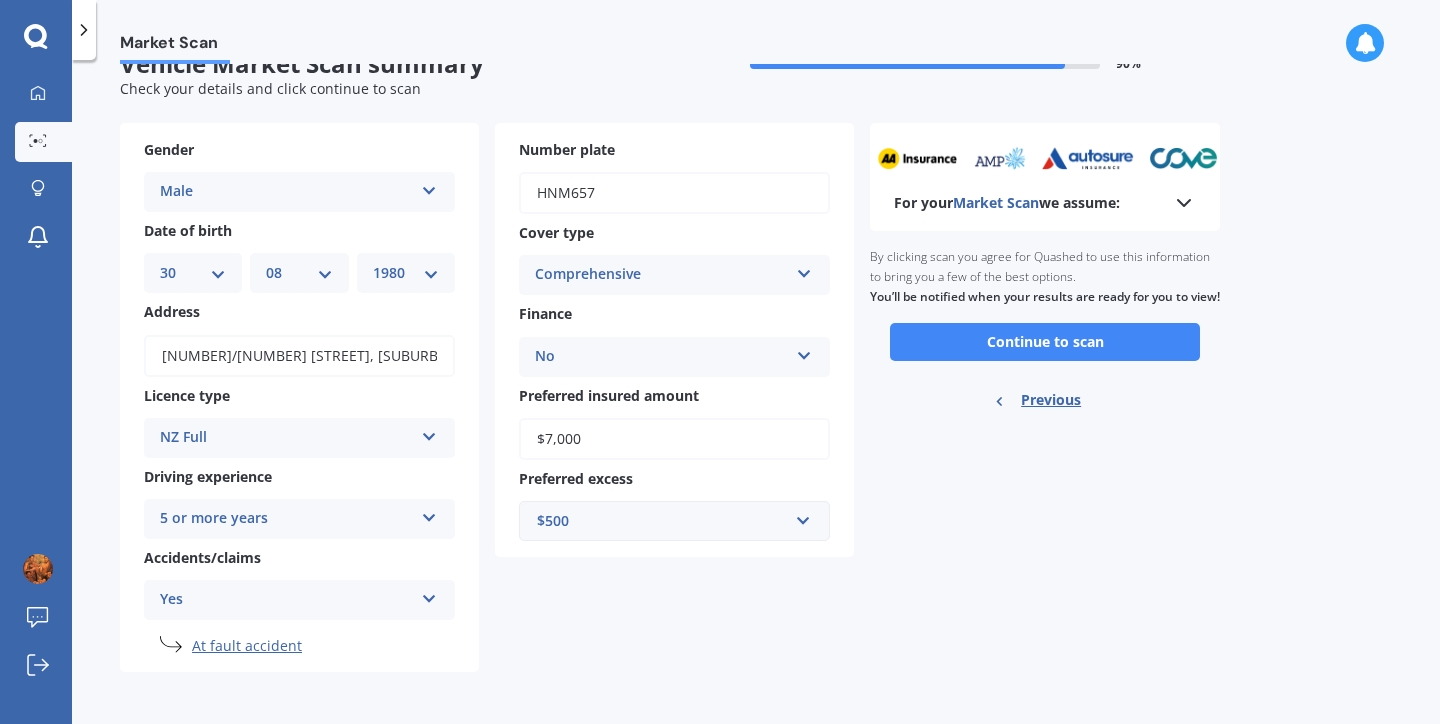 scroll, scrollTop: 0, scrollLeft: 0, axis: both 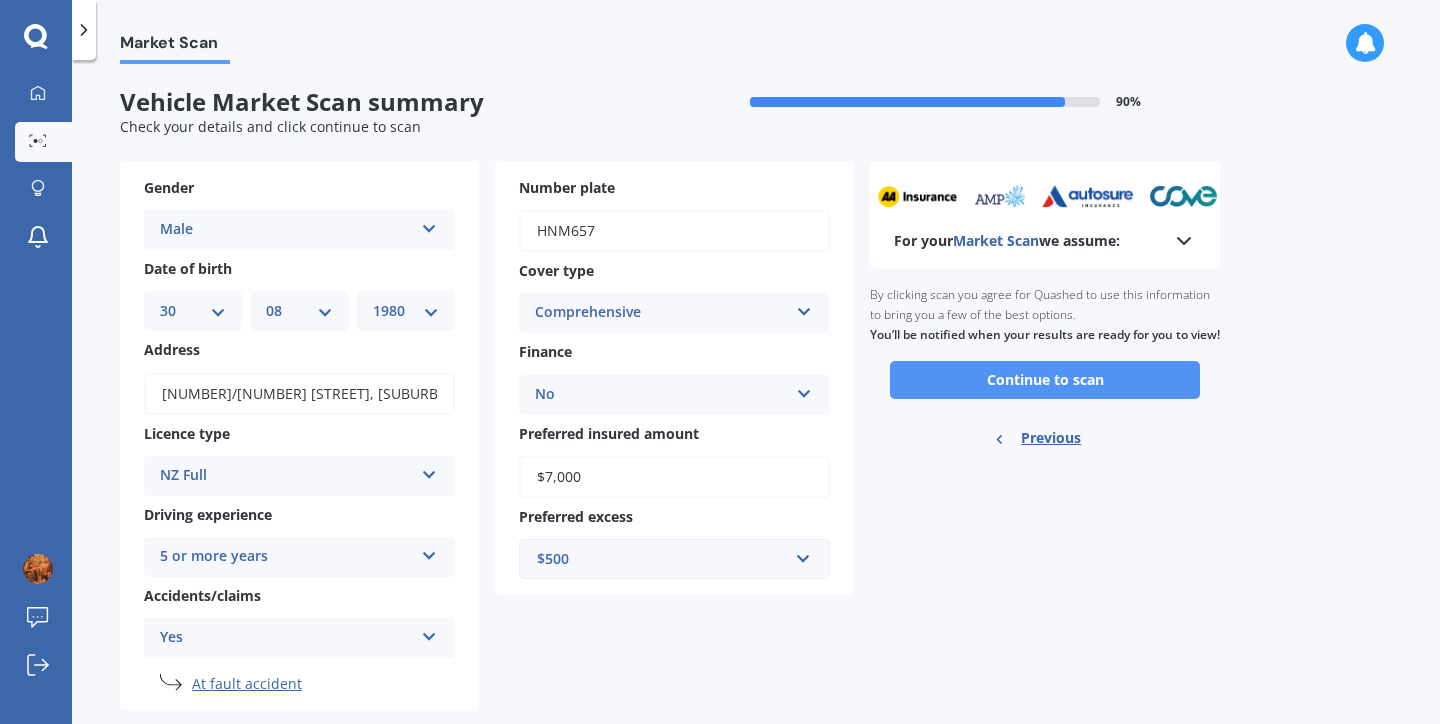 click on "Continue to scan" at bounding box center (1045, 380) 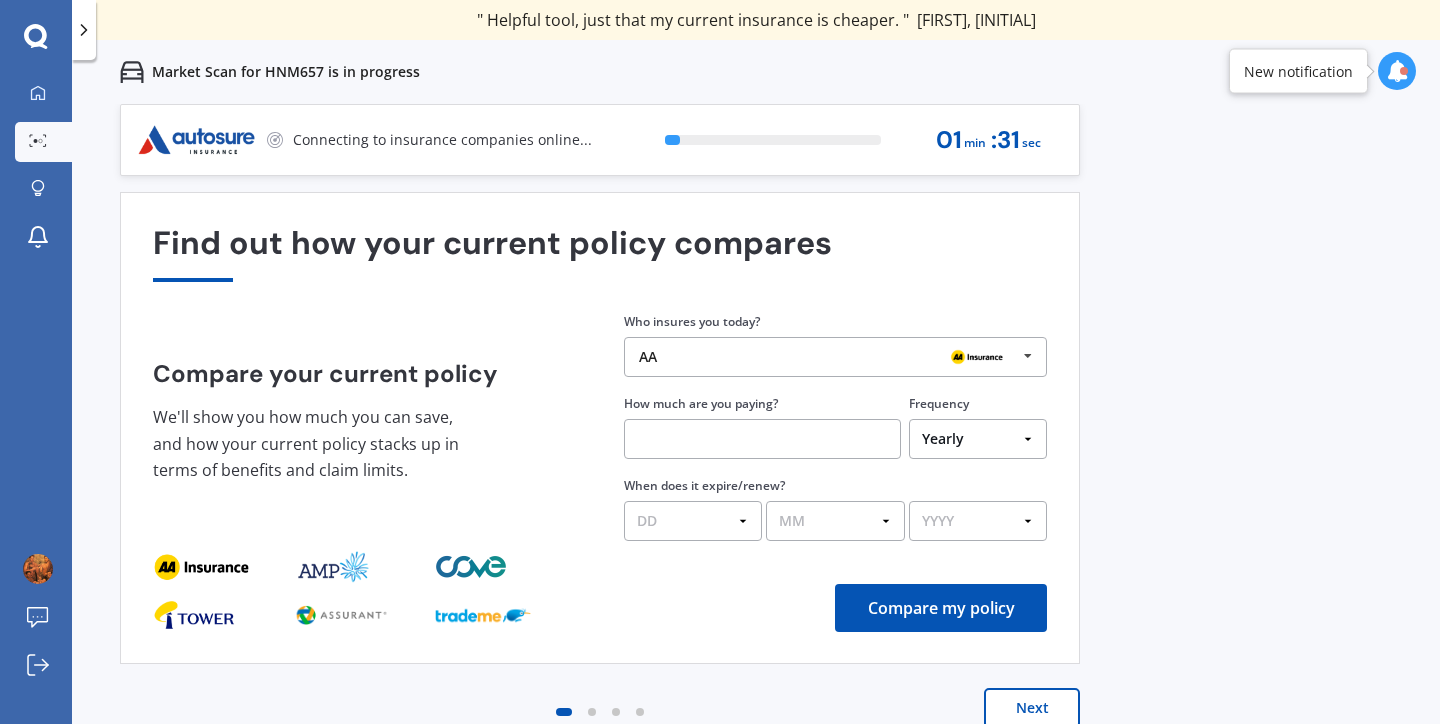 click at bounding box center [1028, 356] 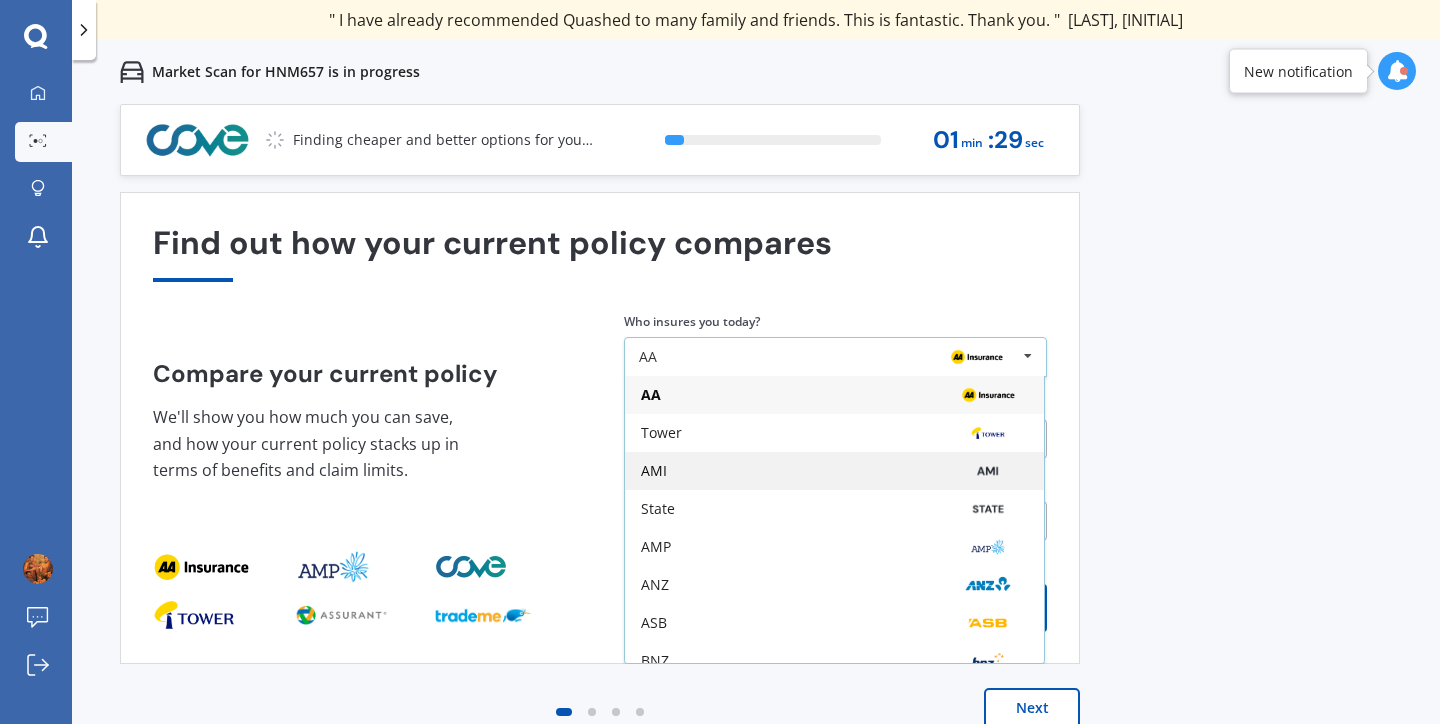 click on "AMI" at bounding box center (834, 471) 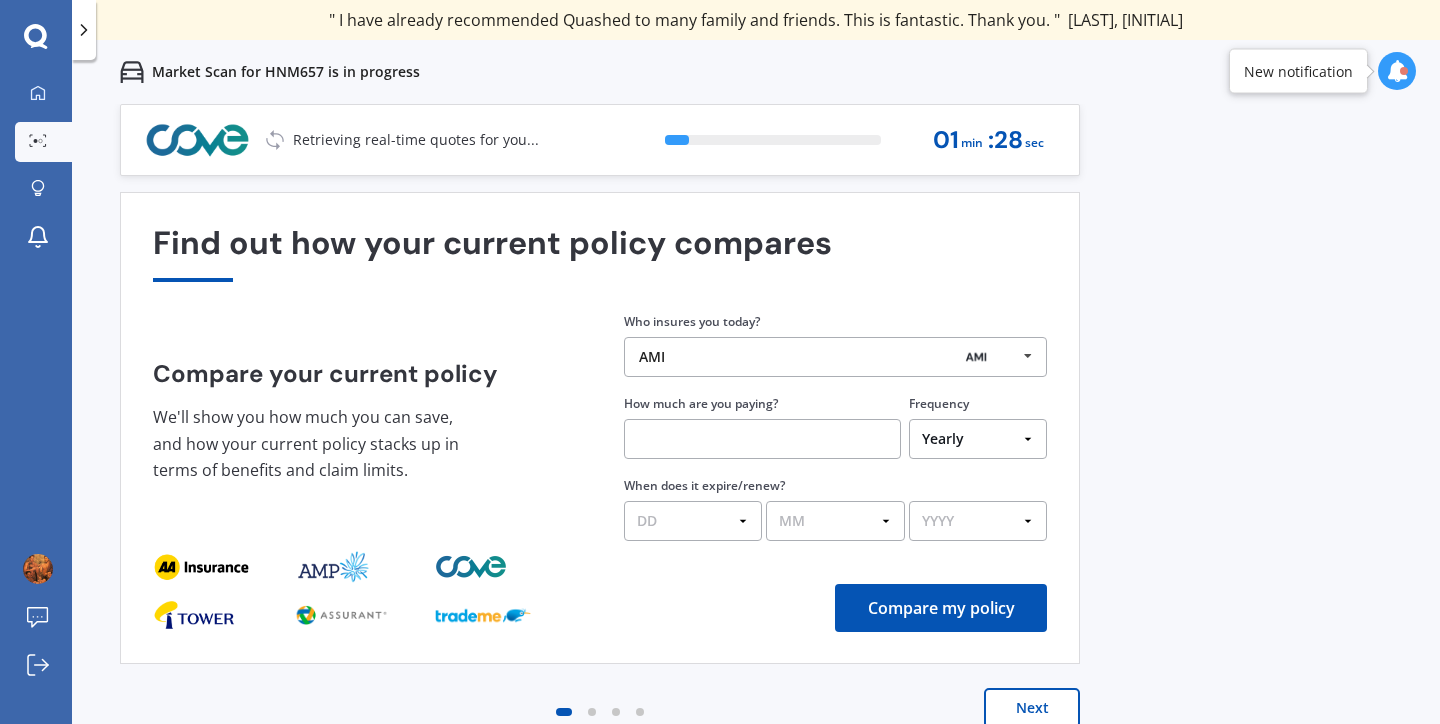click at bounding box center [762, 439] 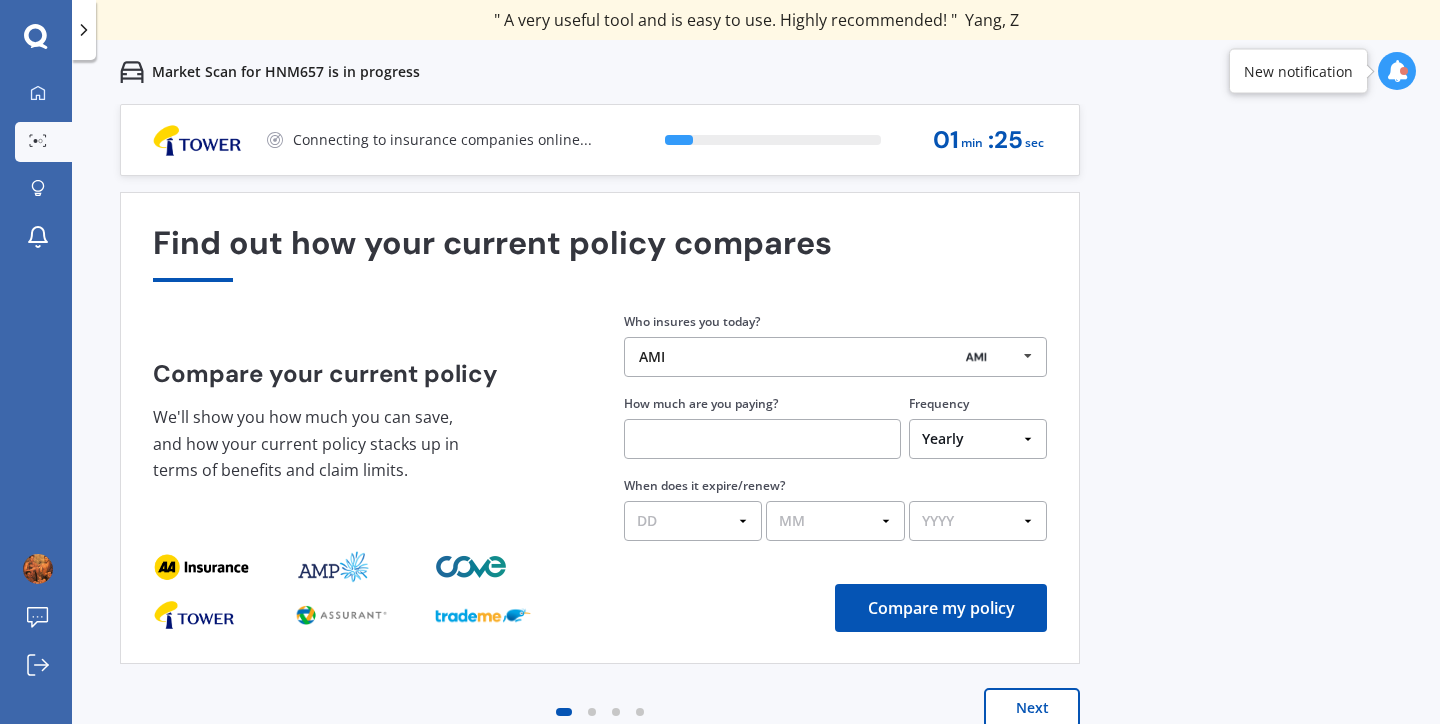 click on "Yearly Six-Monthly Quarterly Monthly Fortnightly Weekly One-Off" at bounding box center [978, 439] 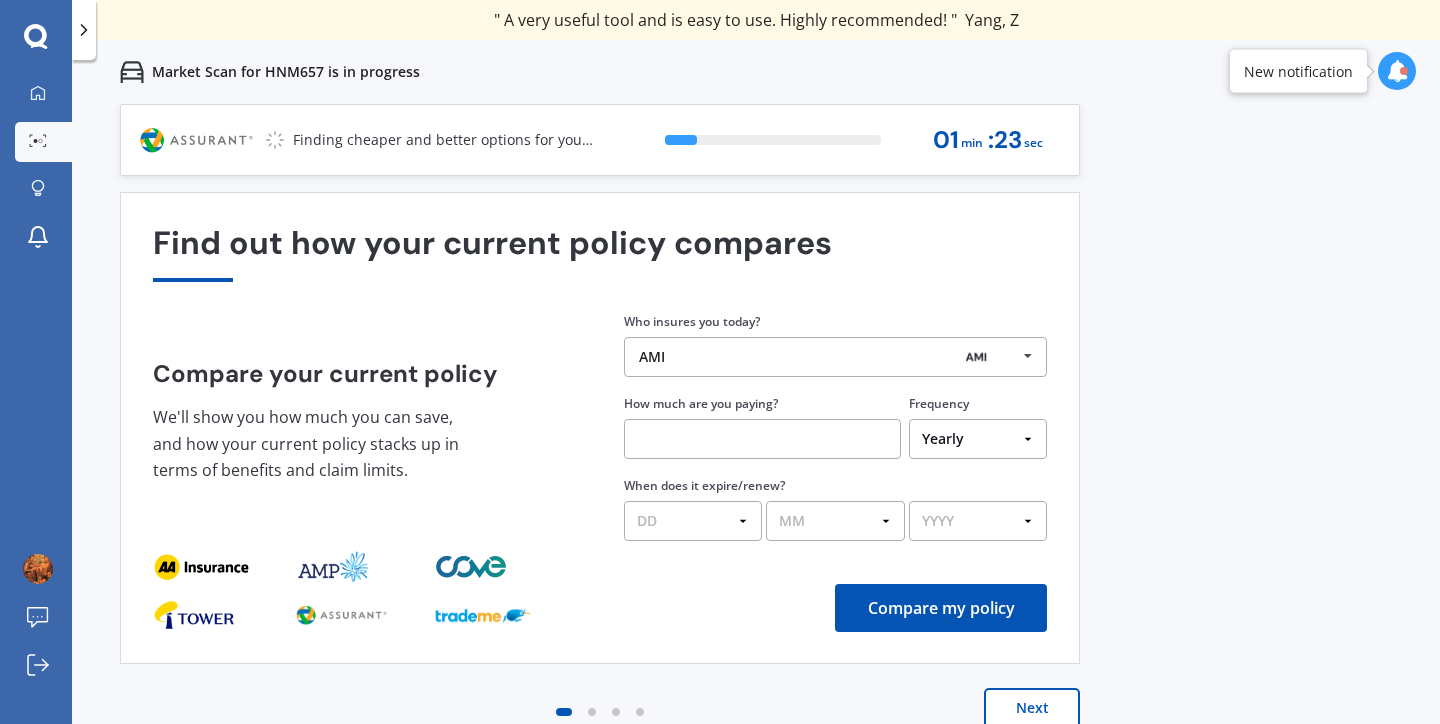 select on "Monthly" 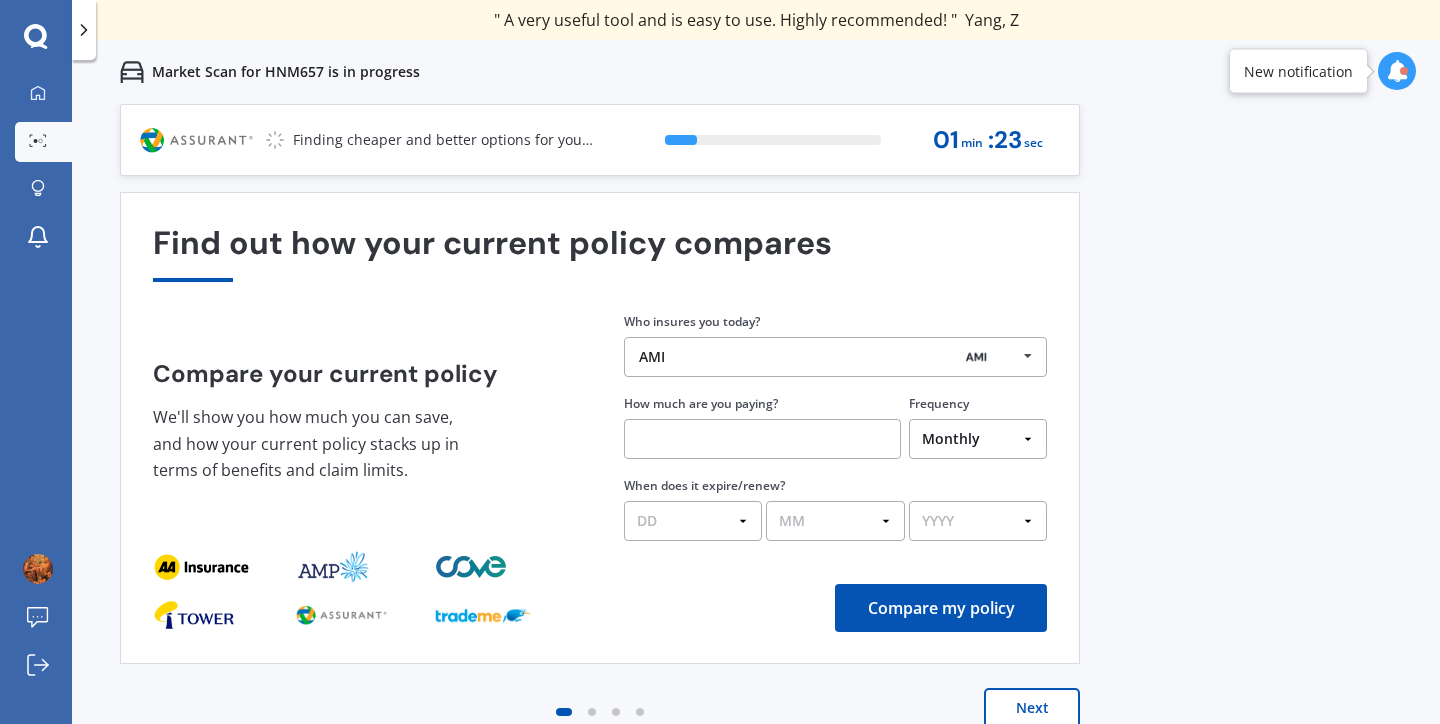 click at bounding box center [762, 439] 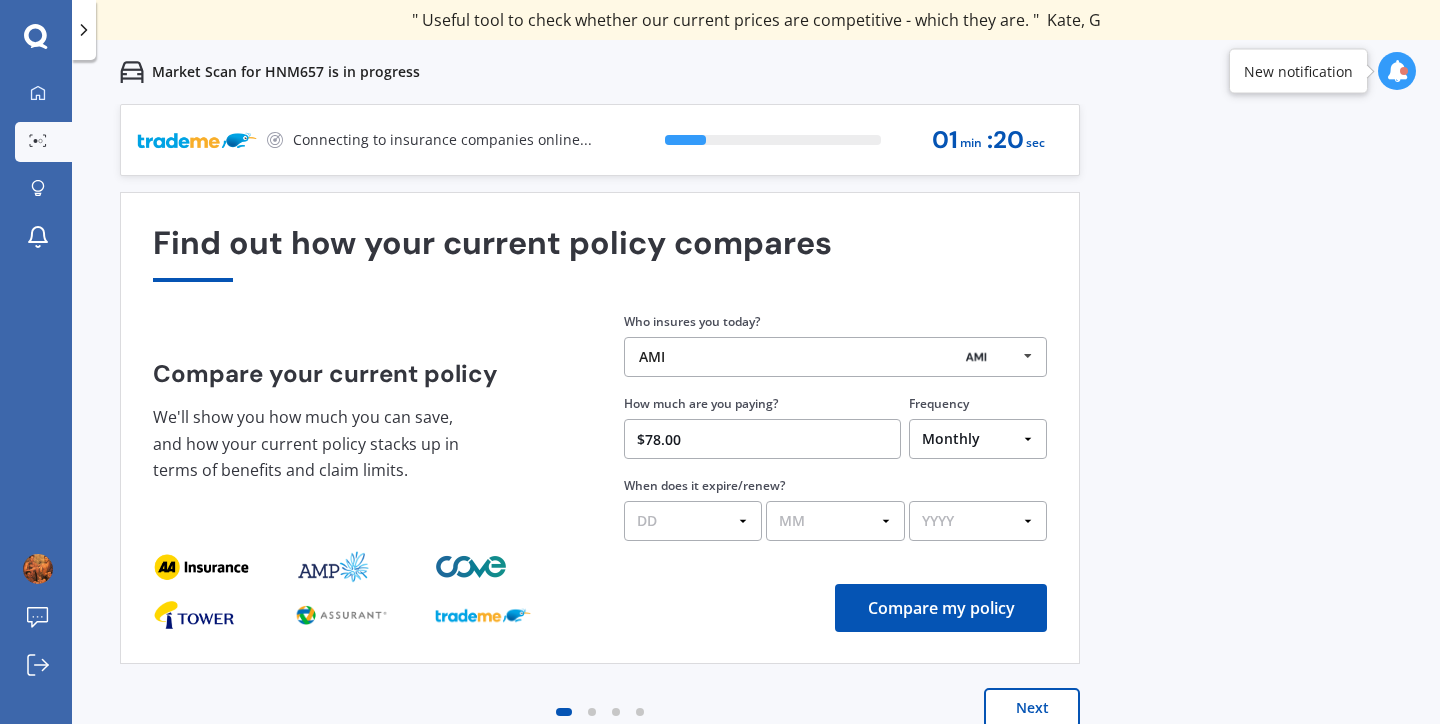 click on "DD 01 02 03 04 05 06 07 08 09 10 11 12 13 14 15 16 17 18 19 20 21 22 23 24 25 26 27 28 29 30 31" at bounding box center [693, 521] 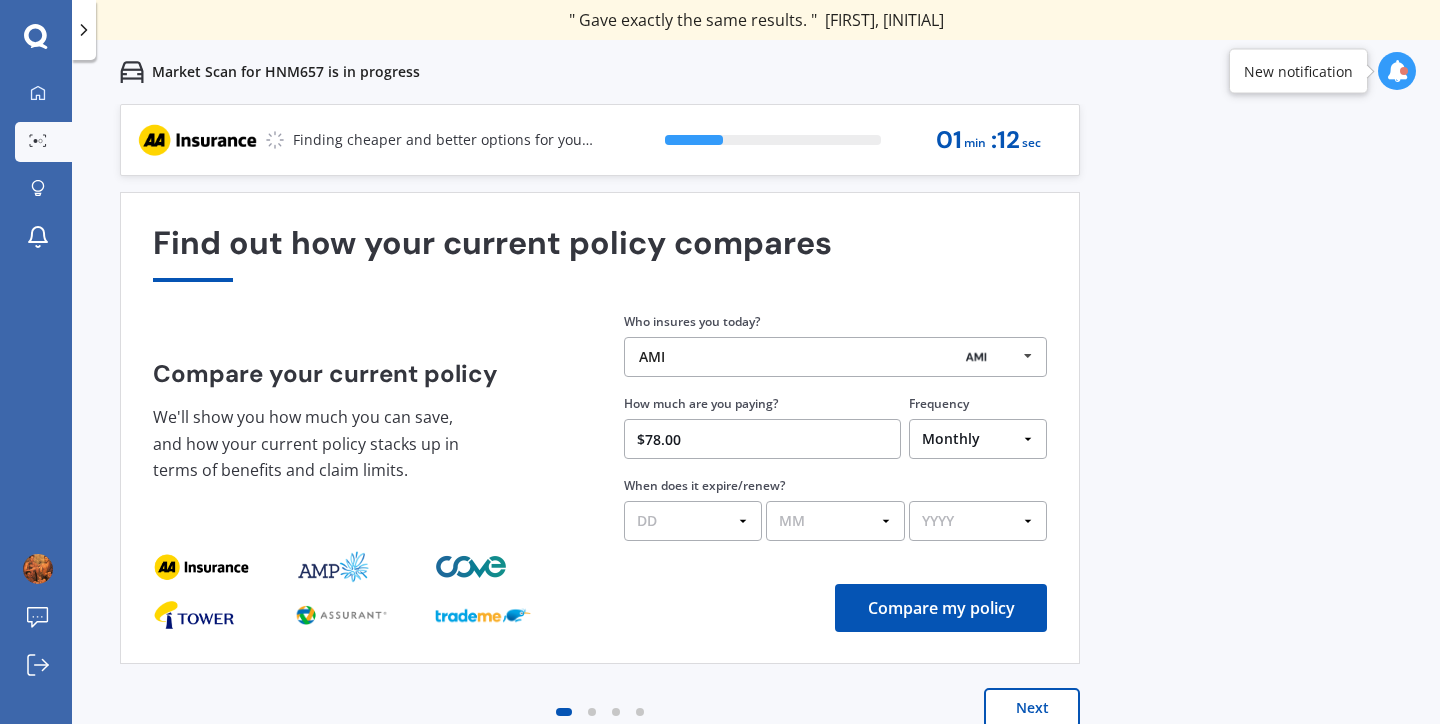click on "$78.00" at bounding box center (762, 439) 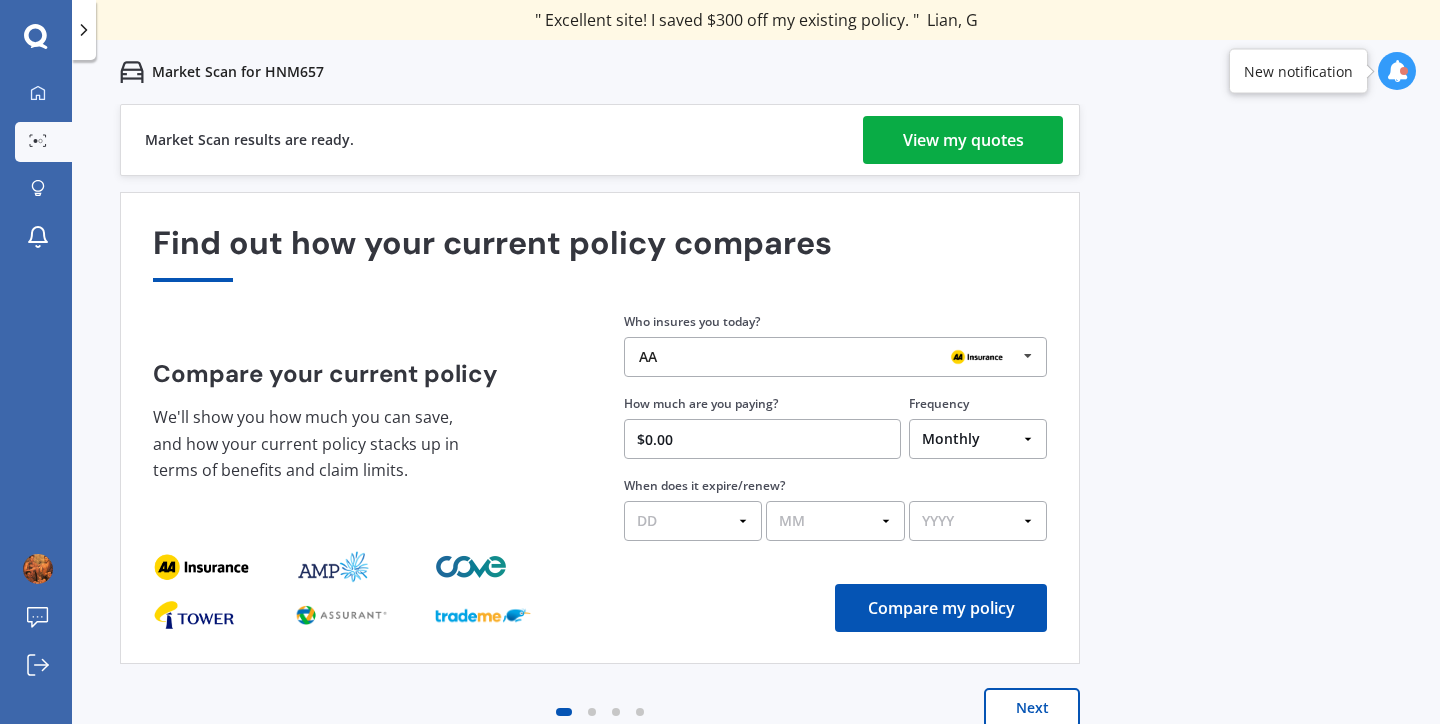 type on "$0.00" 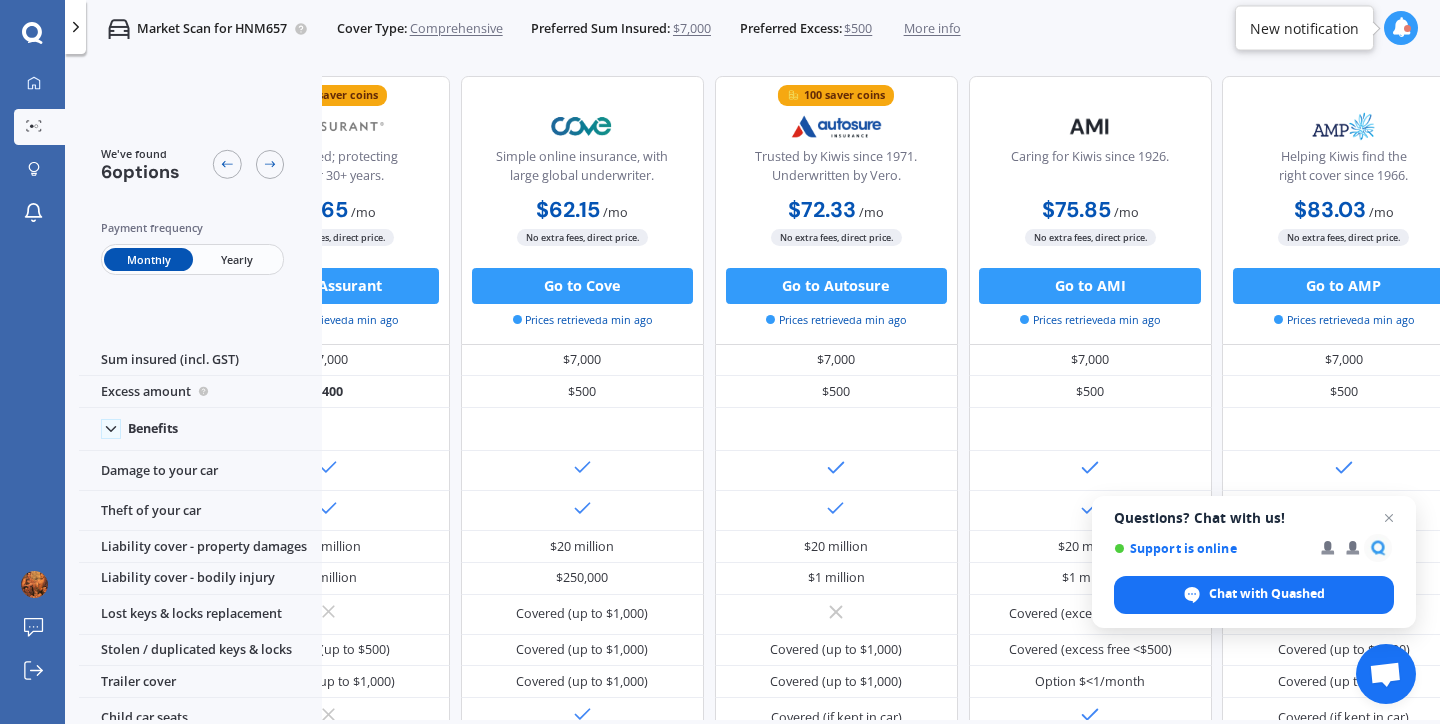 scroll, scrollTop: 0, scrollLeft: 0, axis: both 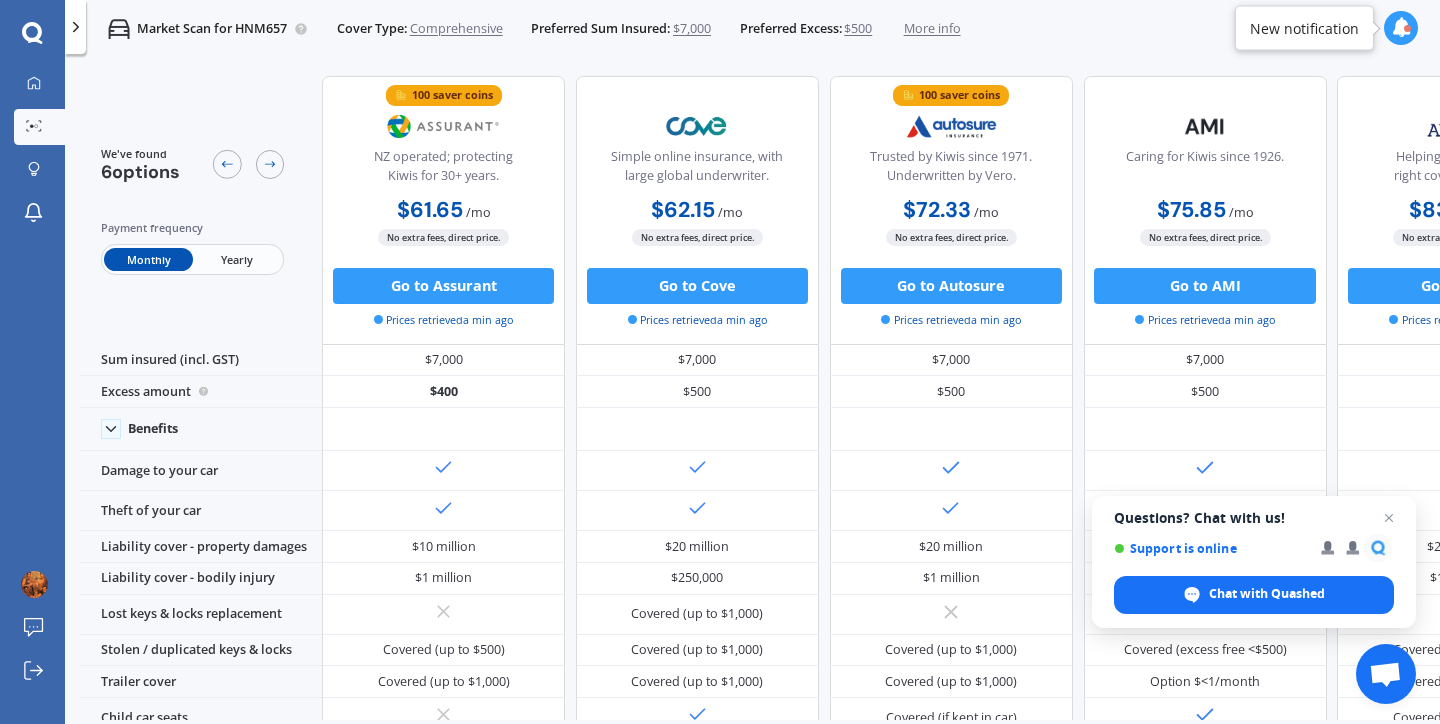 click on "Market Scan for HNM657  Cover Type:   Comprehensive Preferred Sum Insured:   $7,000 Preferred Excess:   $500 More info Comprehensive Value:   $7,000 Excess:   $500" at bounding box center [752, 29] 